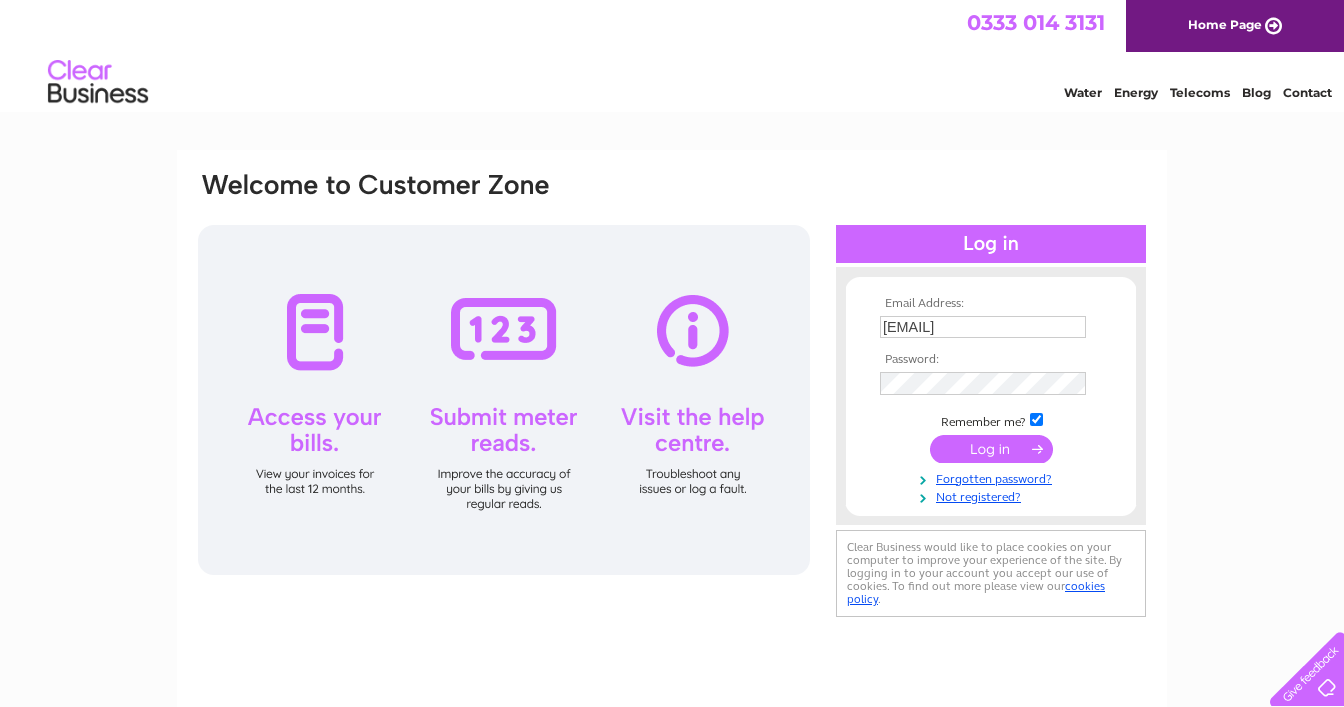 scroll, scrollTop: 0, scrollLeft: 0, axis: both 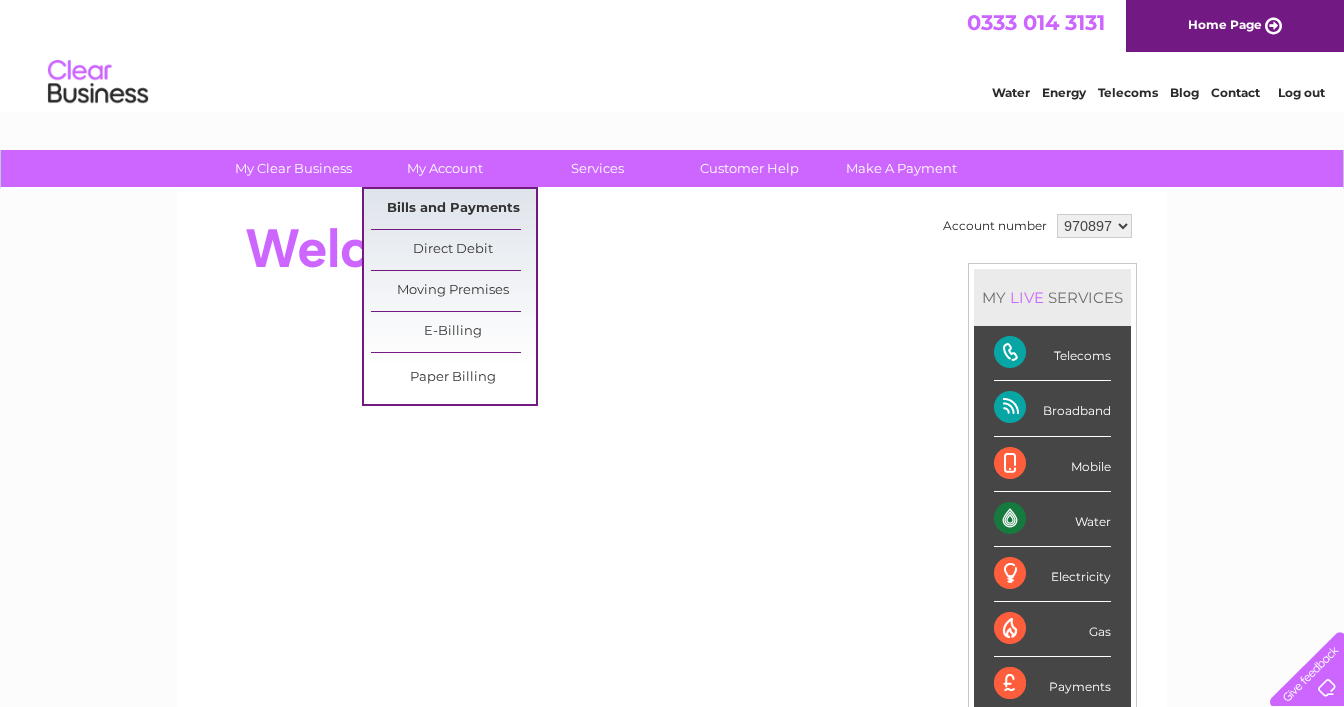 click on "Bills and Payments" at bounding box center (453, 209) 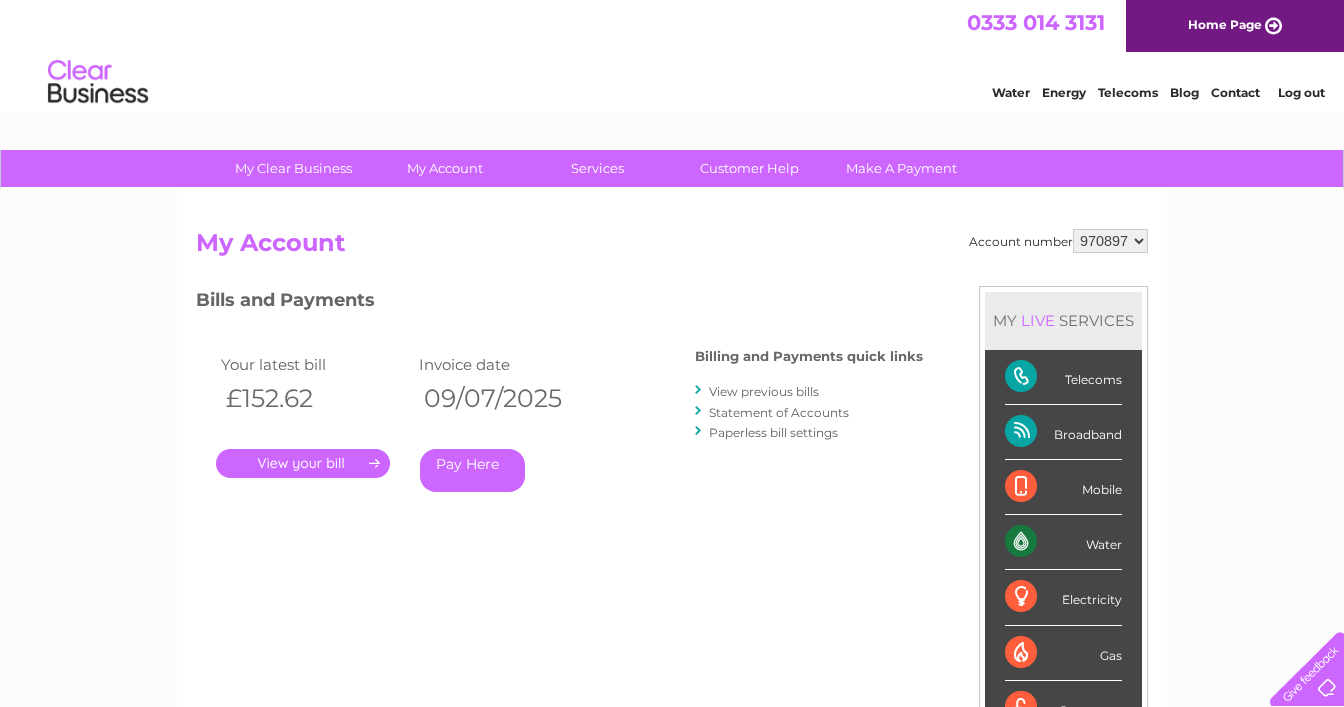 scroll, scrollTop: 0, scrollLeft: 0, axis: both 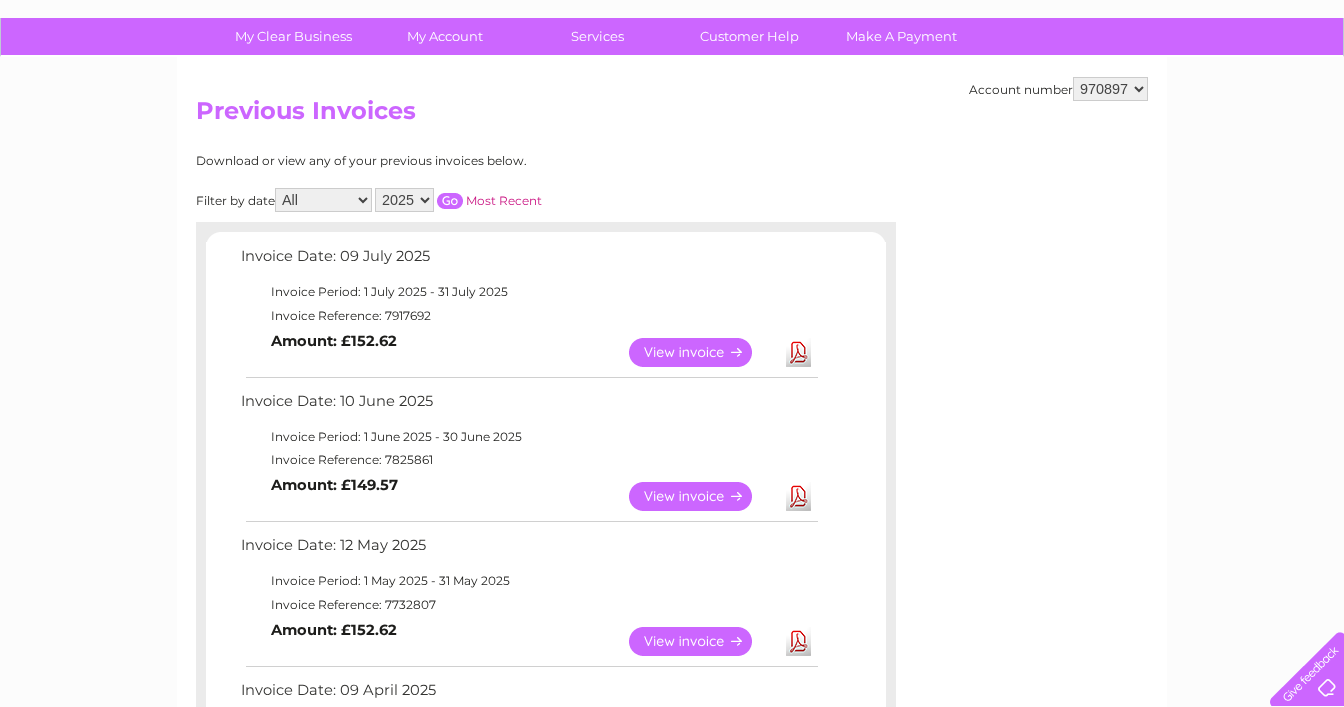 click on "2025
2024
2023
2022" at bounding box center (404, 200) 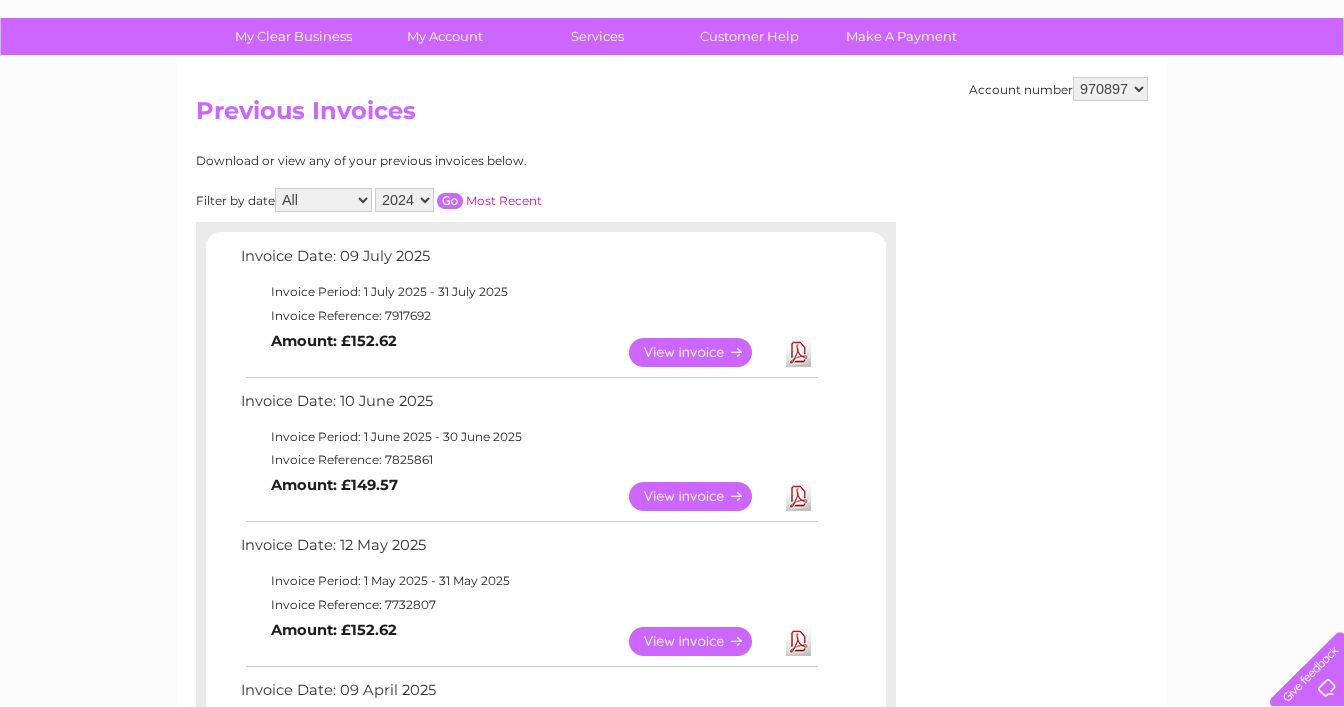 click at bounding box center (450, 201) 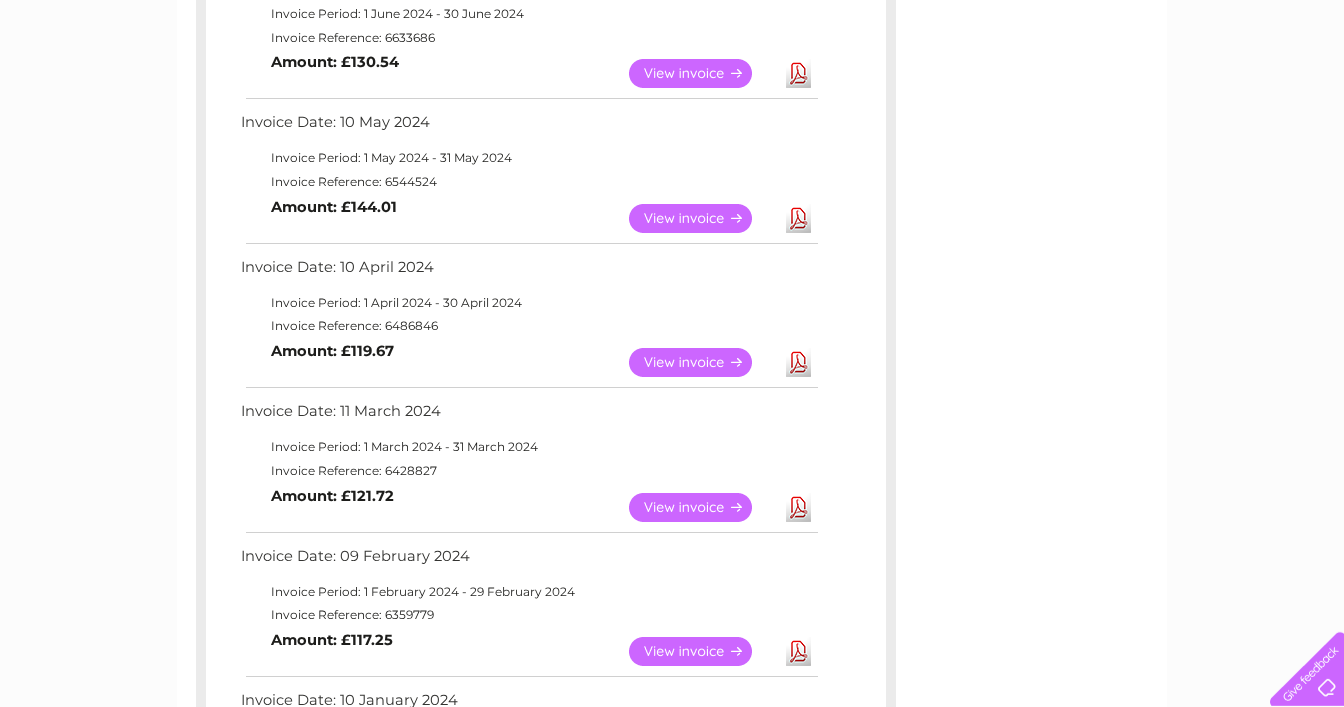 scroll, scrollTop: 1293, scrollLeft: 0, axis: vertical 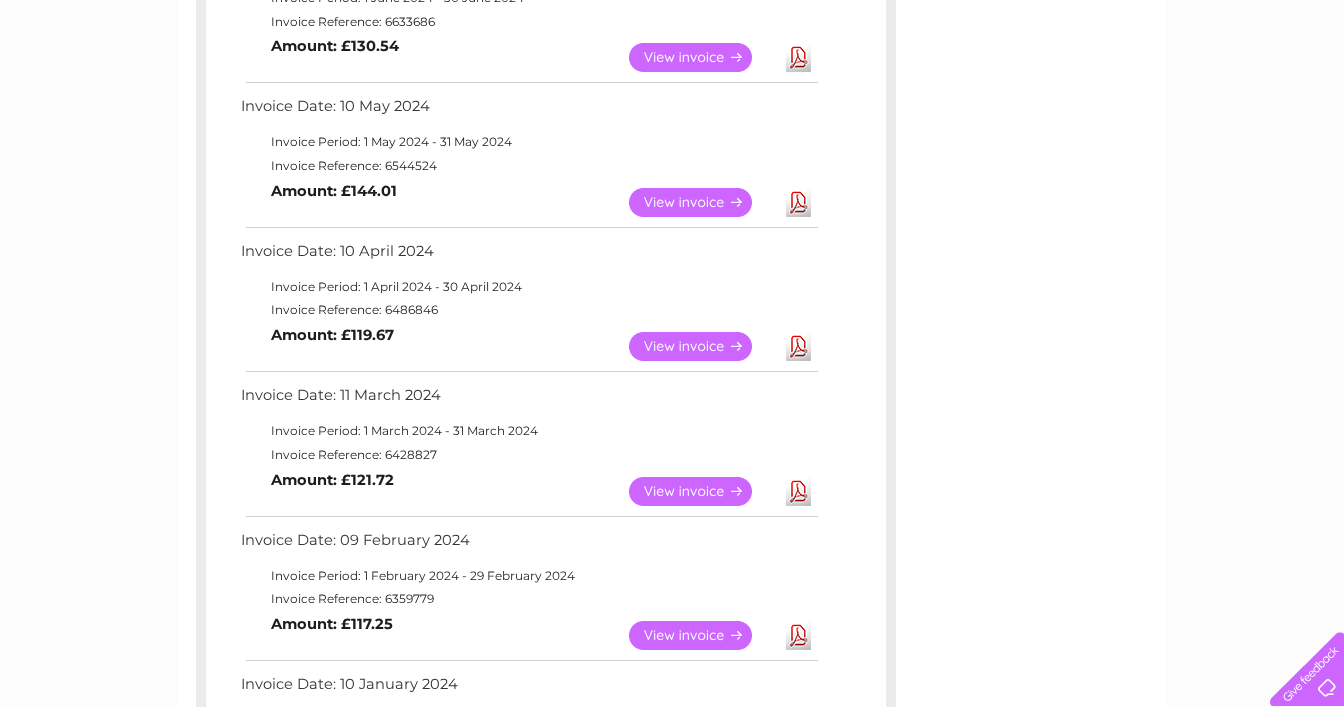 click on "View" at bounding box center (702, 57) 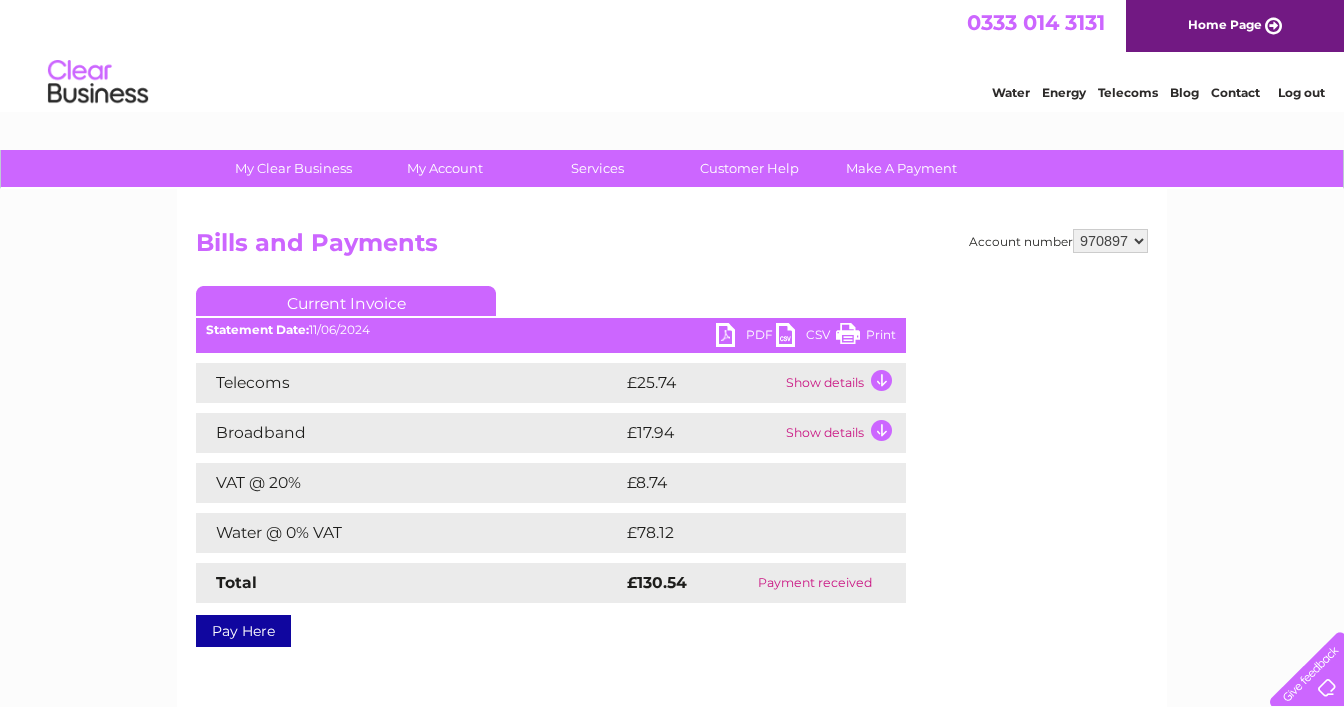 scroll, scrollTop: 0, scrollLeft: 0, axis: both 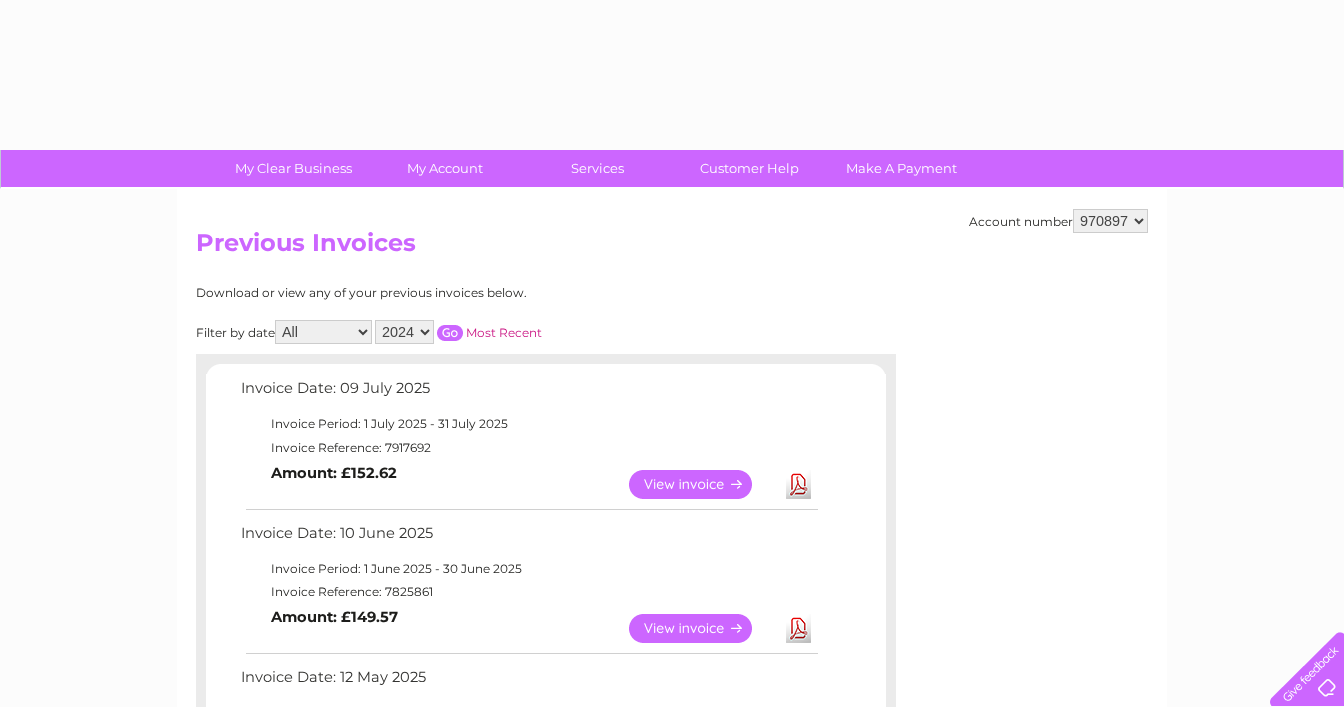 select on "2024" 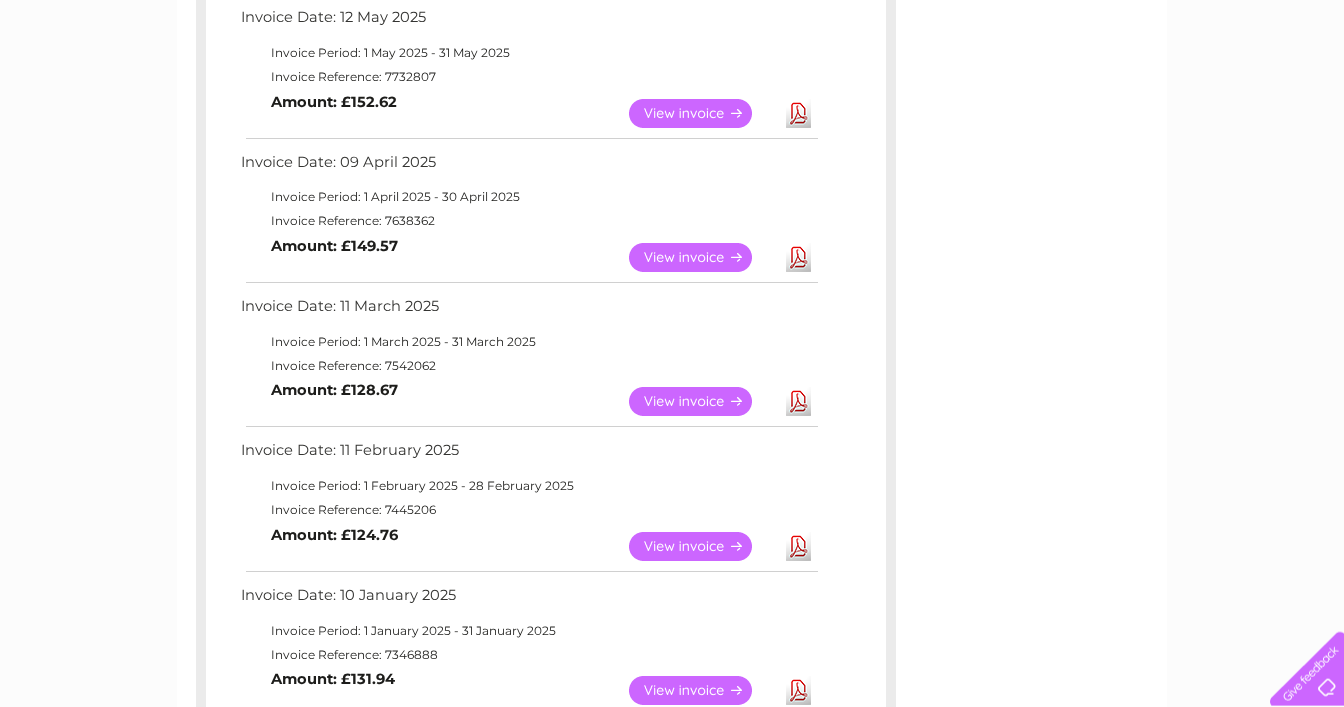 scroll, scrollTop: 652, scrollLeft: 0, axis: vertical 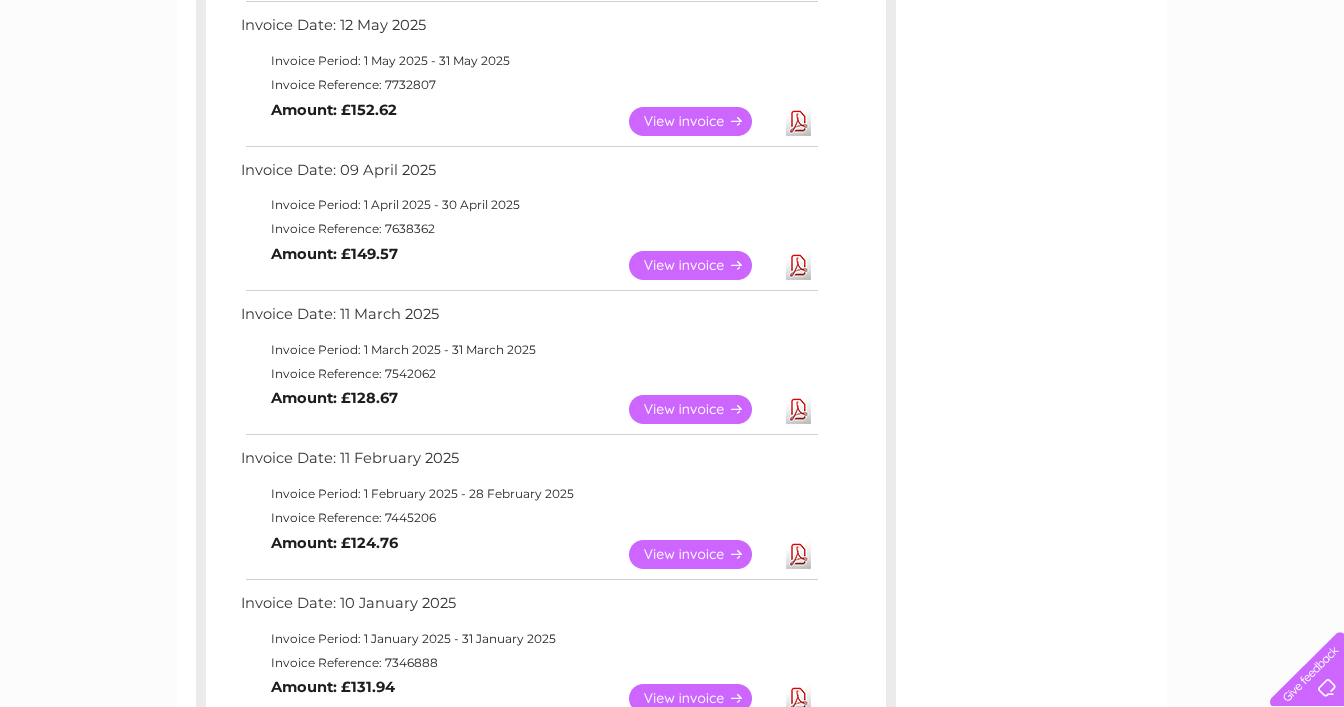 click on "View" at bounding box center [702, 121] 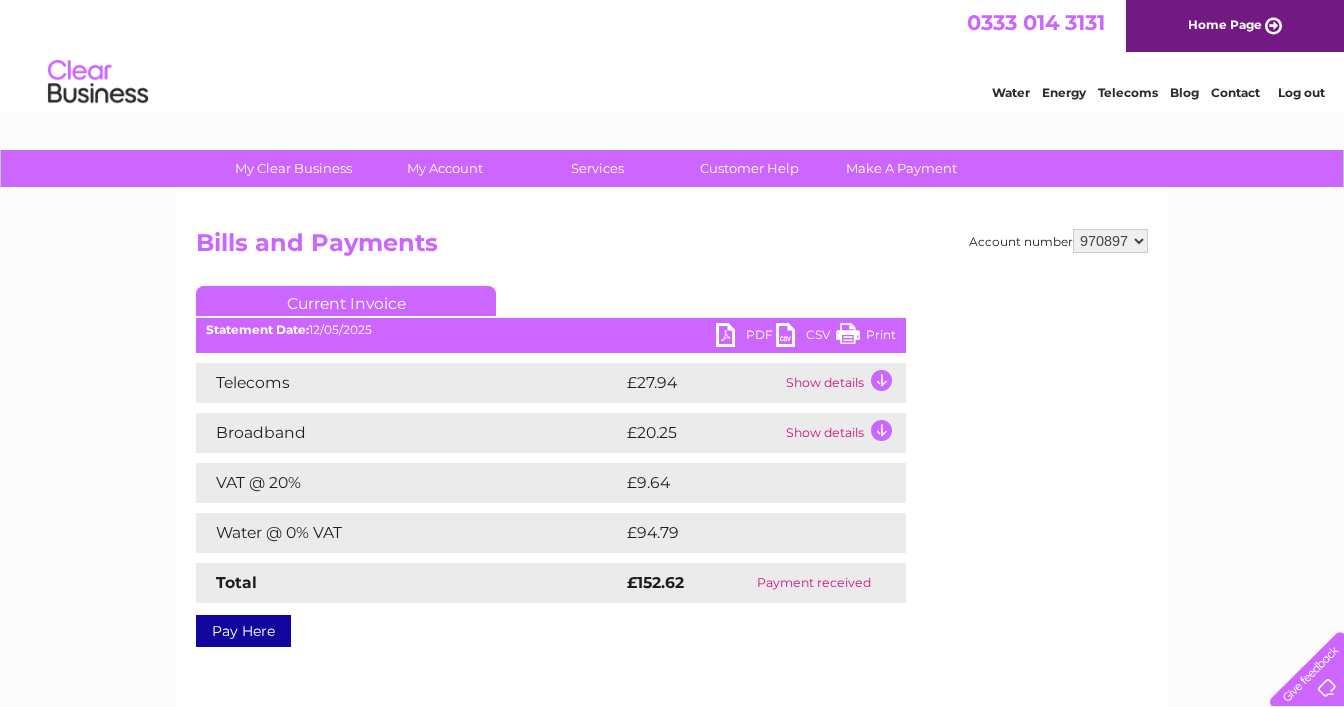 scroll, scrollTop: 0, scrollLeft: 0, axis: both 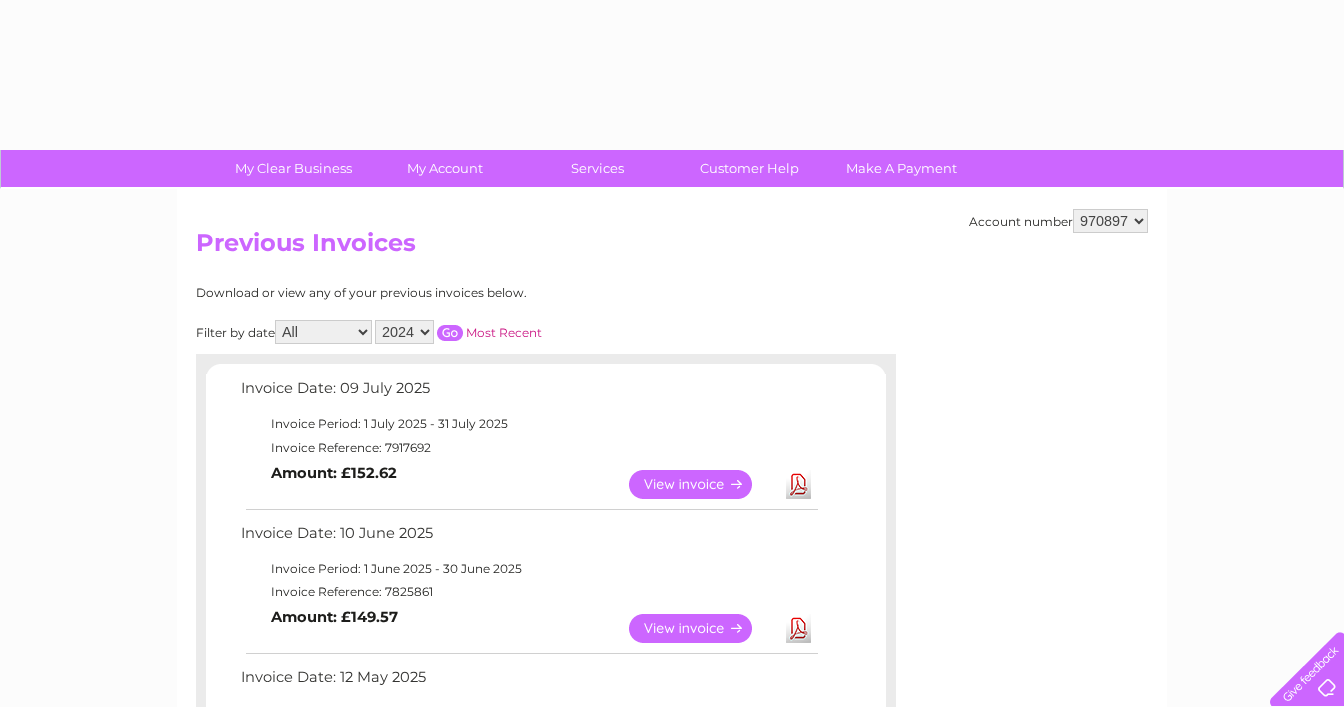select on "2024" 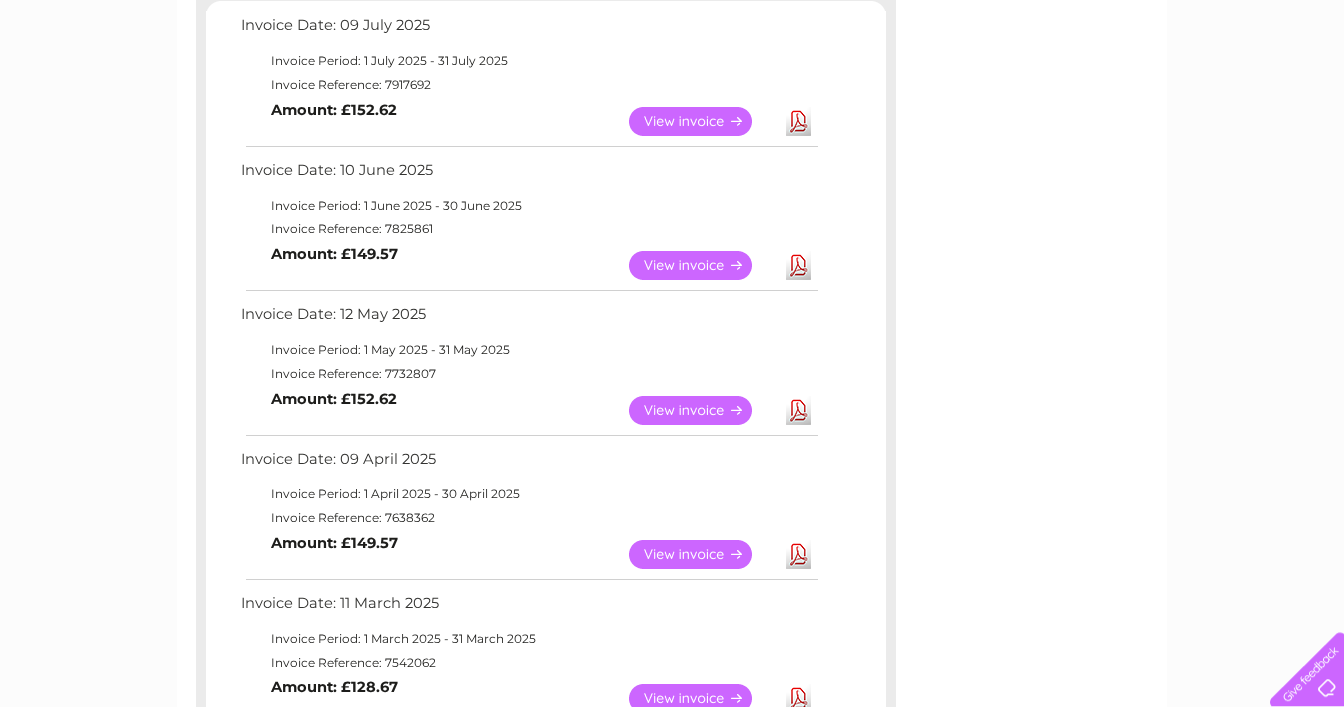 scroll, scrollTop: 362, scrollLeft: 0, axis: vertical 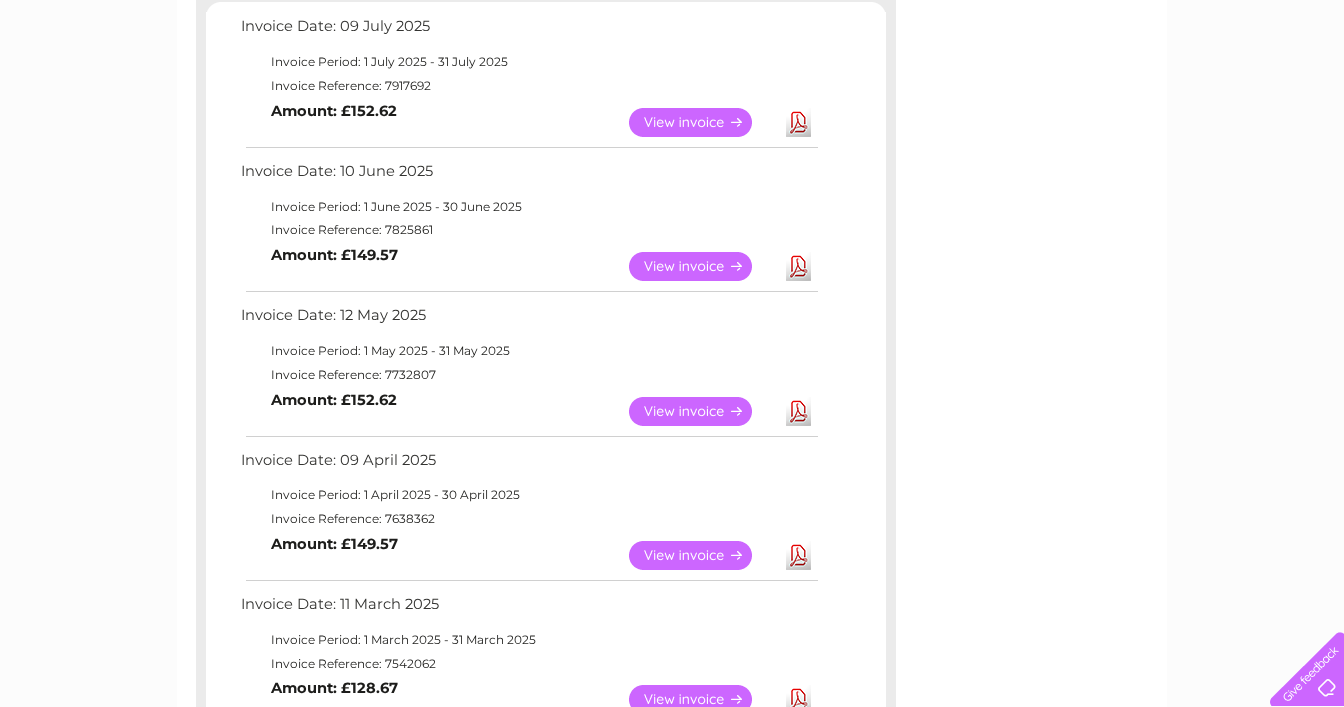 click on "View" at bounding box center [702, 266] 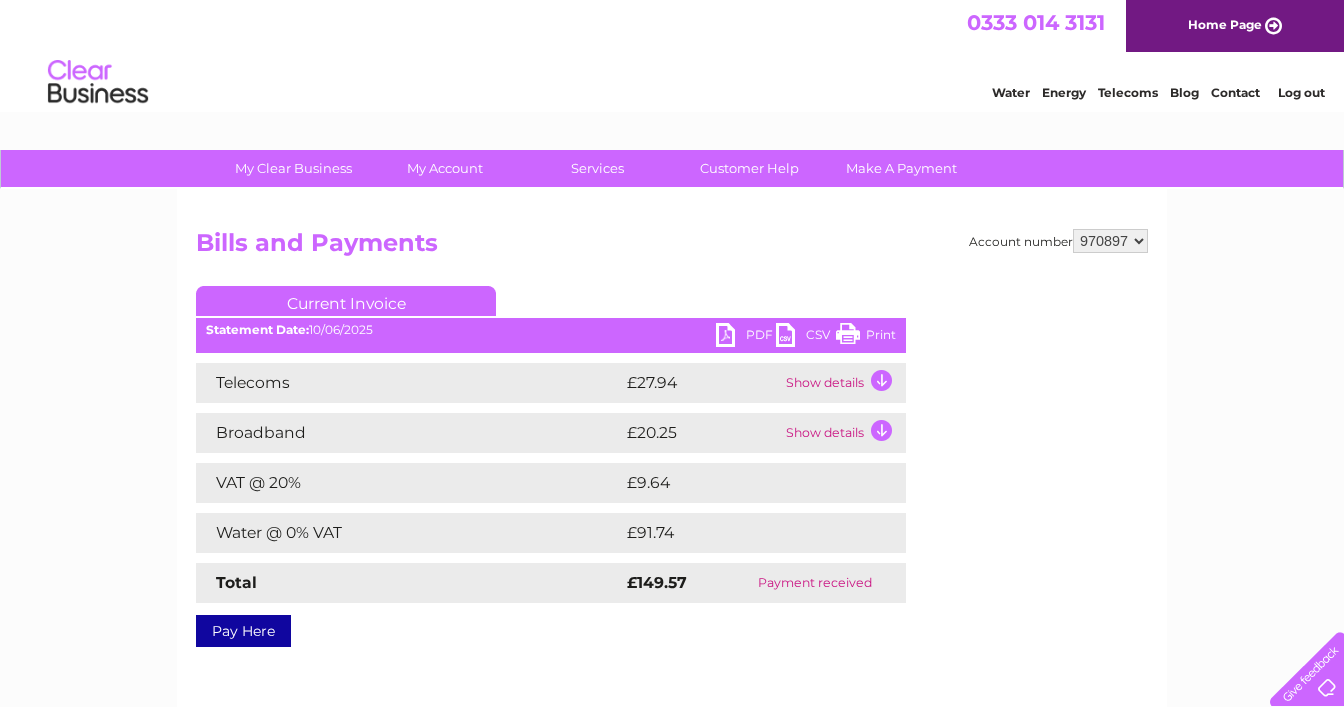 scroll, scrollTop: 0, scrollLeft: 0, axis: both 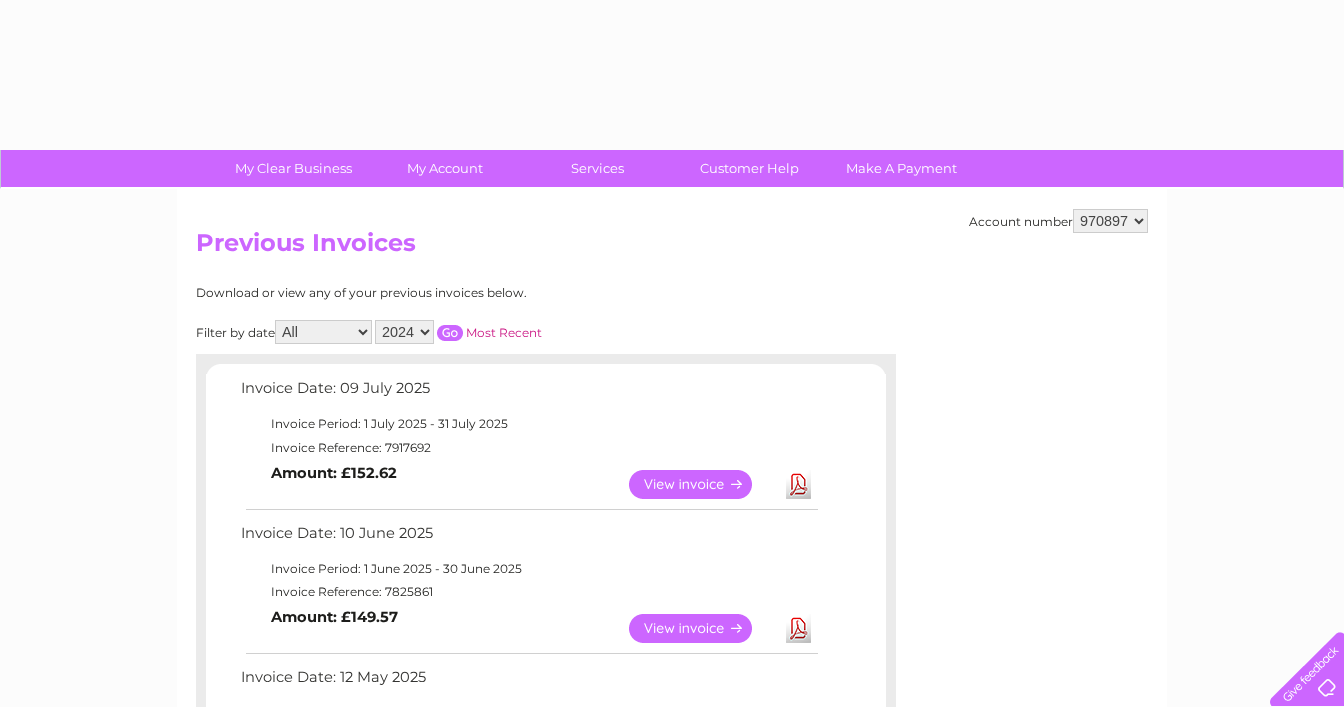 select on "2024" 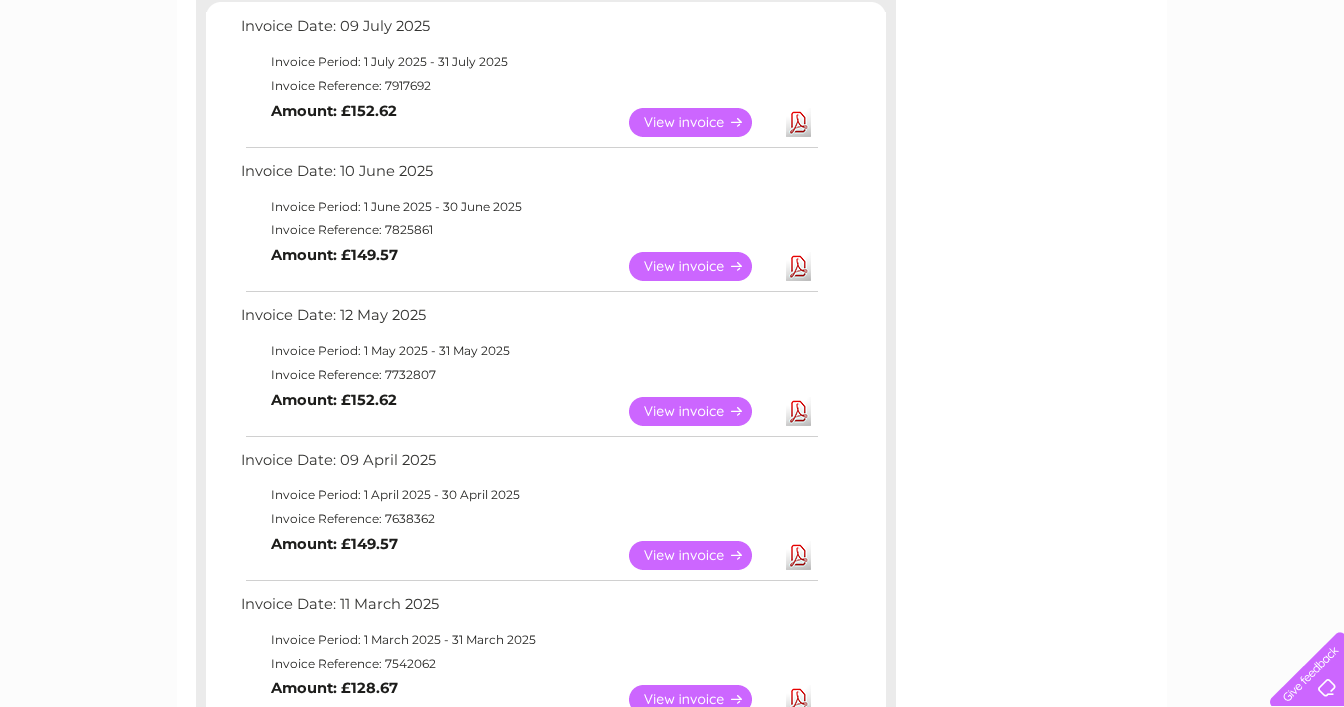 scroll, scrollTop: 0, scrollLeft: 0, axis: both 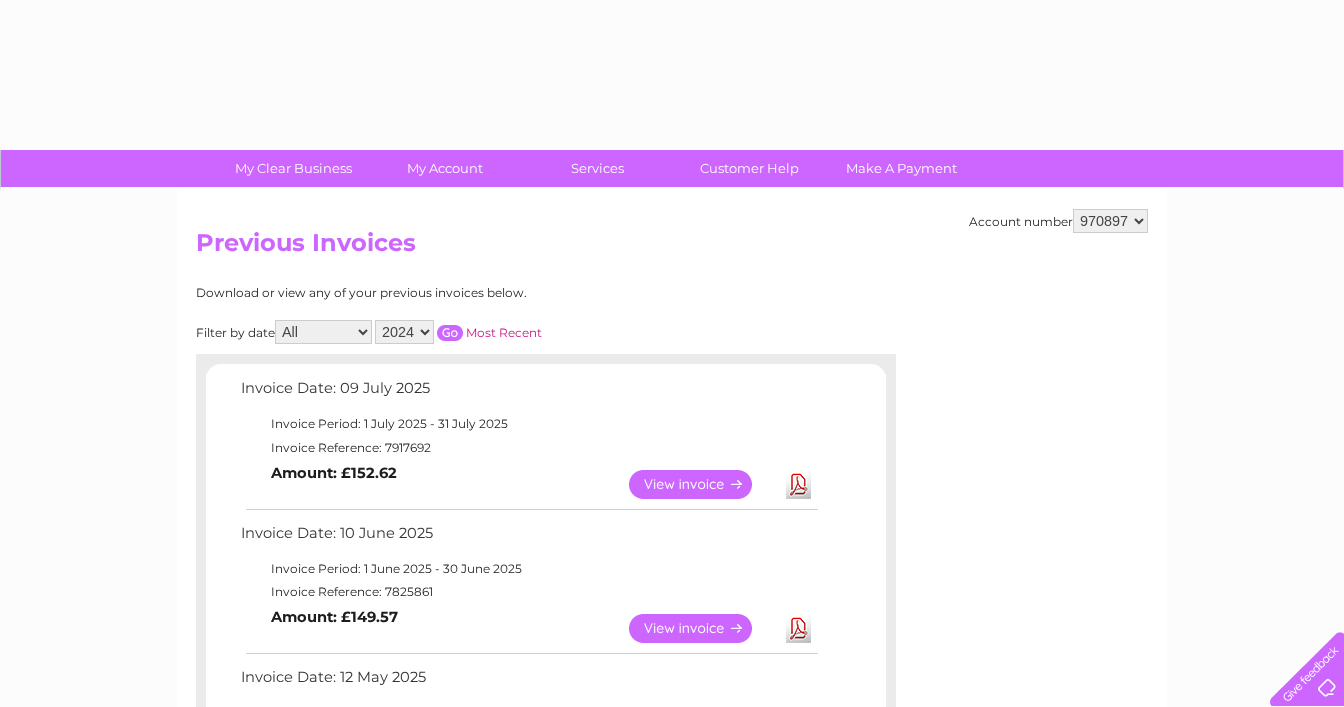 select on "2024" 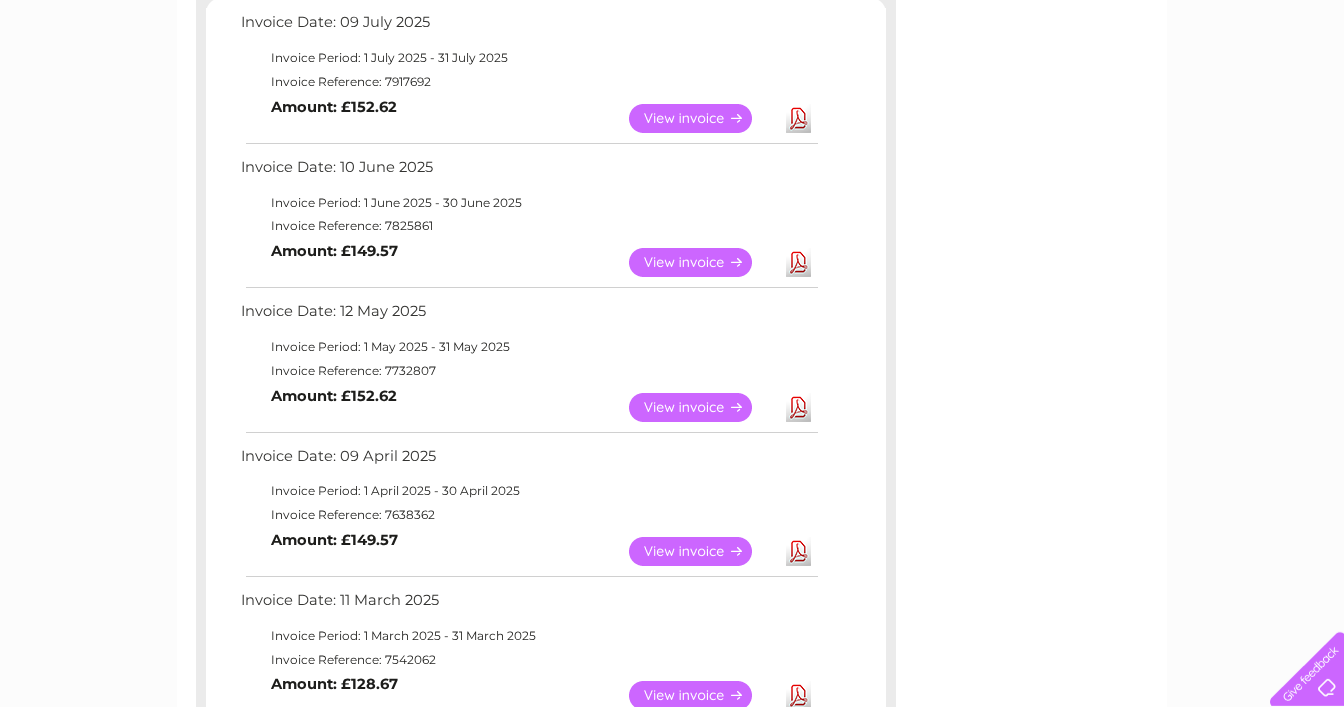 scroll, scrollTop: 151, scrollLeft: 0, axis: vertical 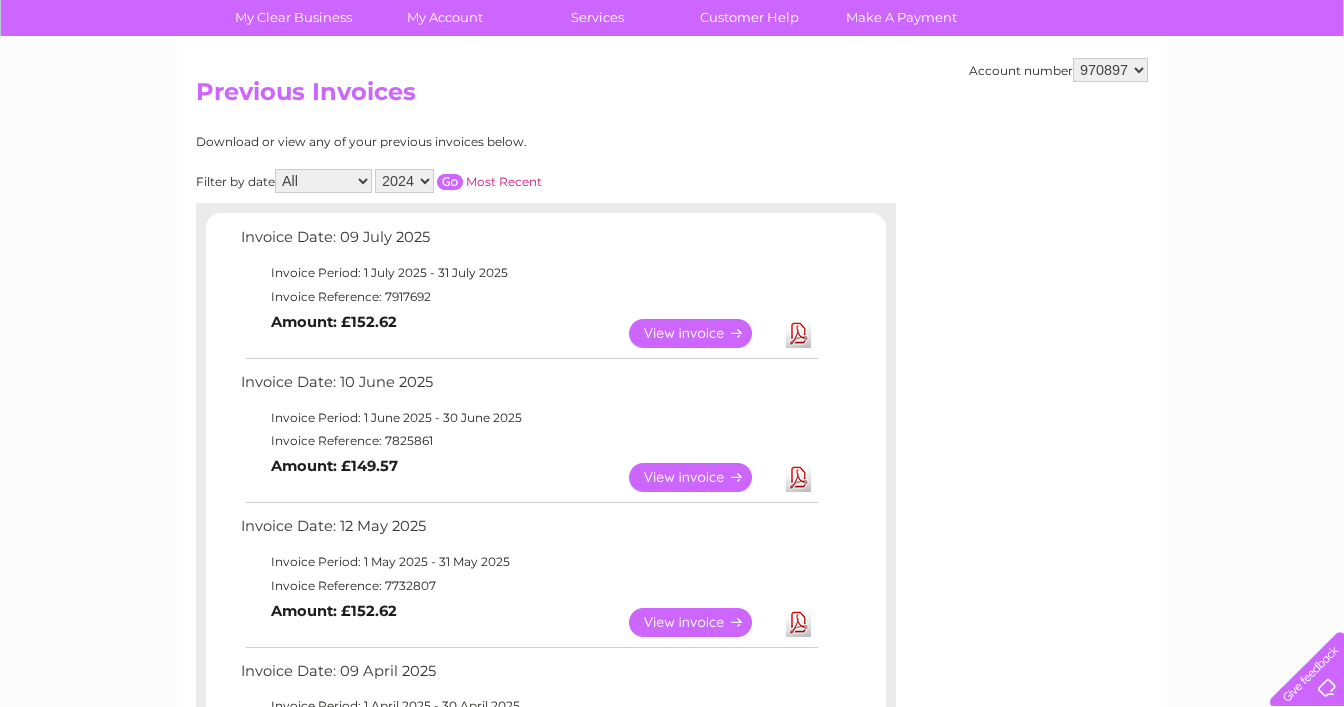 click at bounding box center [450, 182] 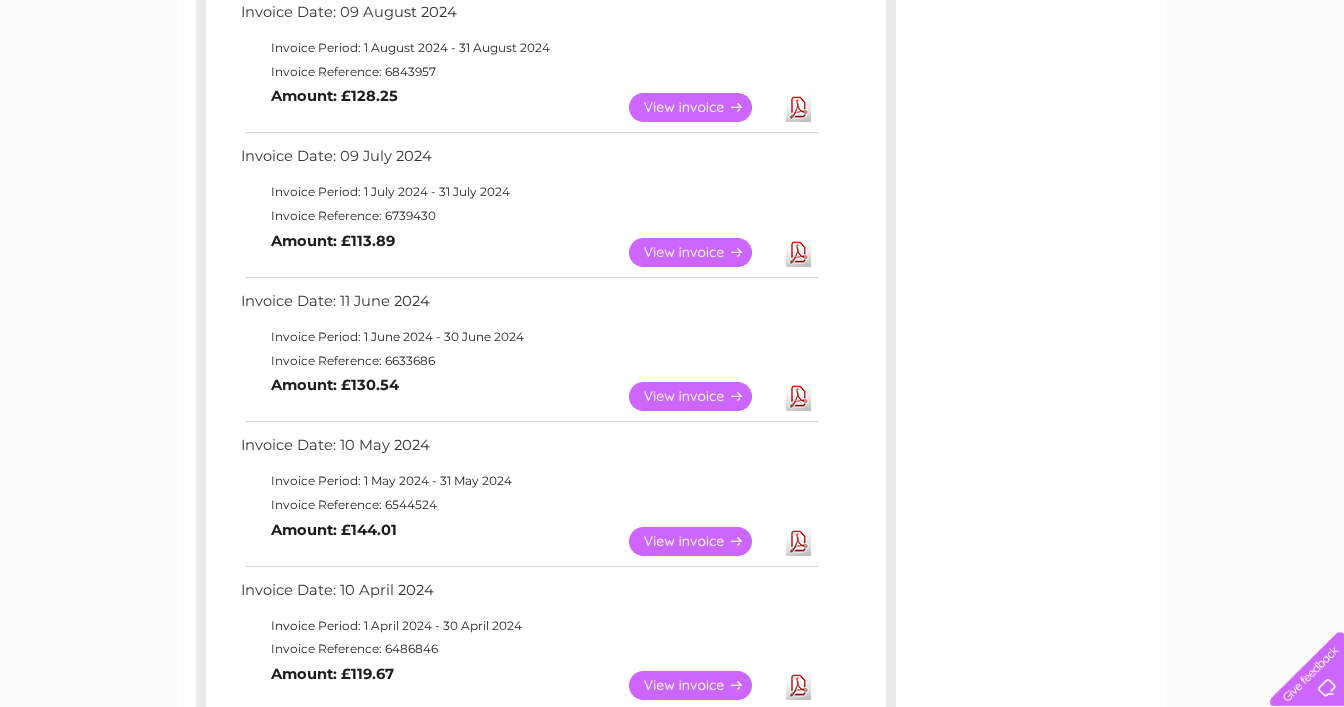 scroll, scrollTop: 969, scrollLeft: 0, axis: vertical 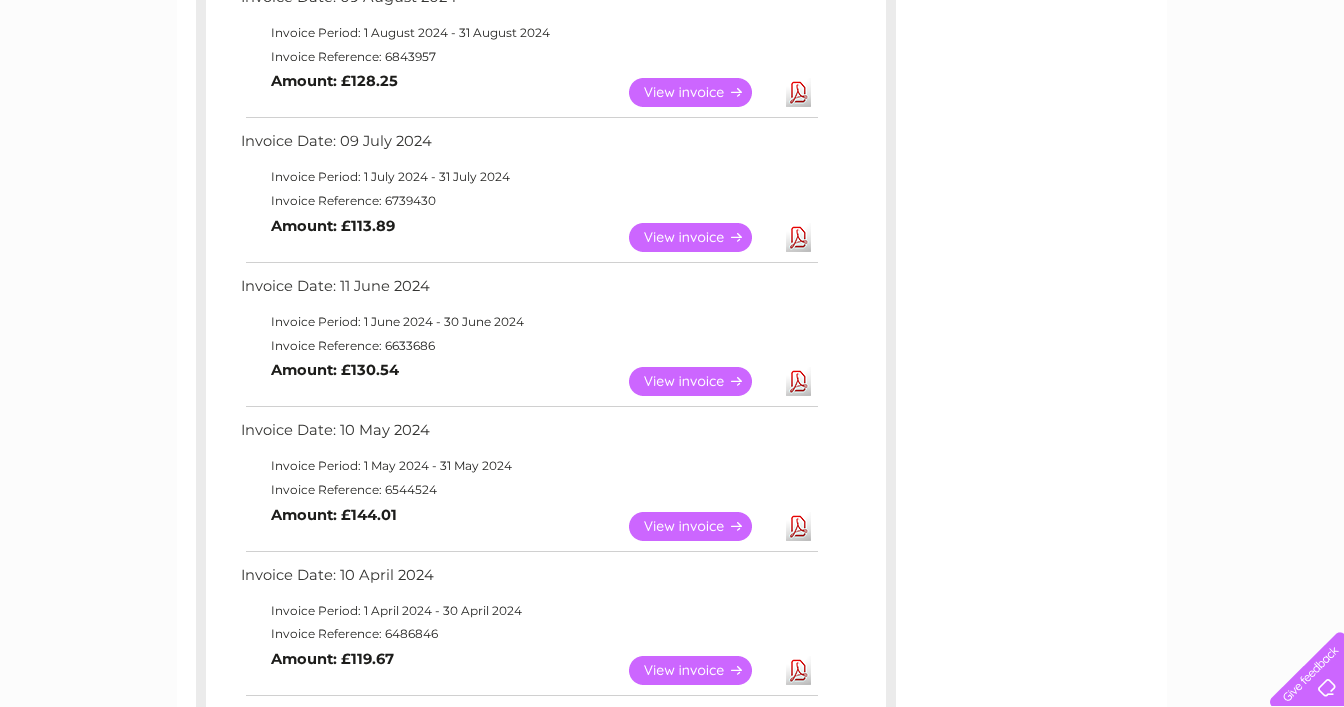 click on "View" at bounding box center [702, 670] 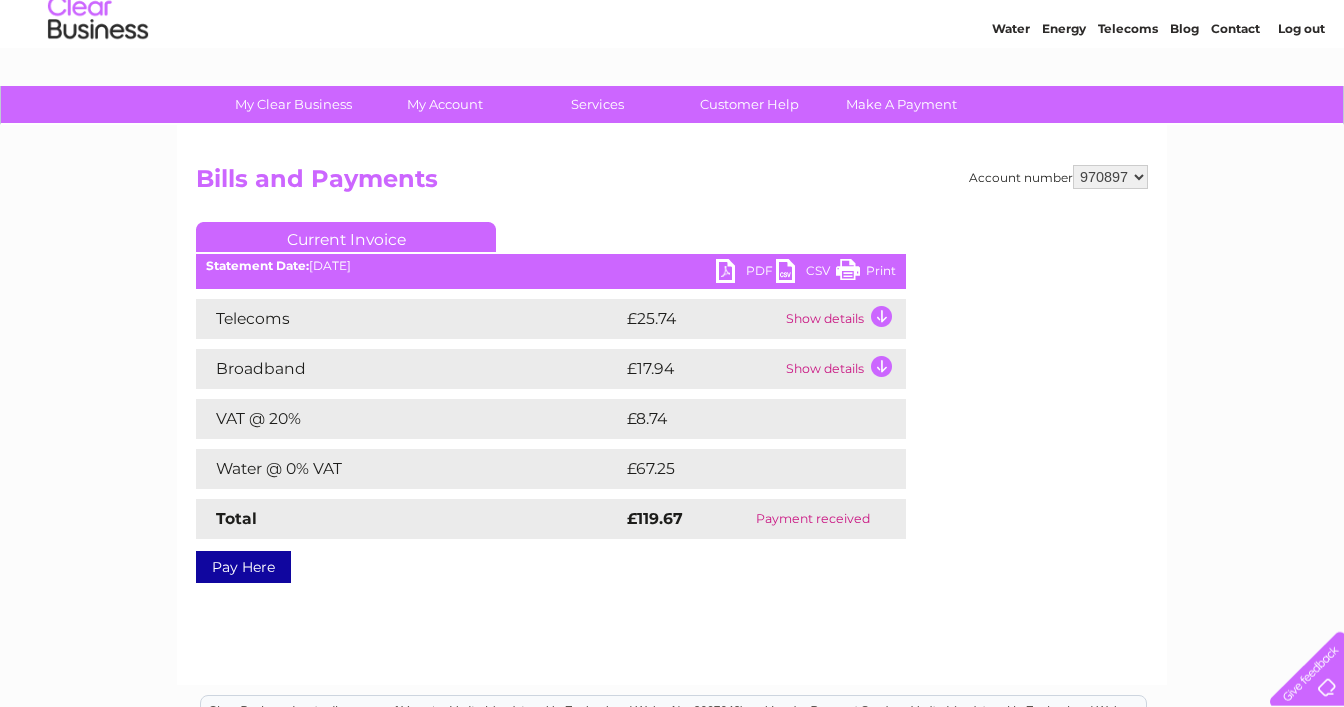 scroll, scrollTop: 0, scrollLeft: 0, axis: both 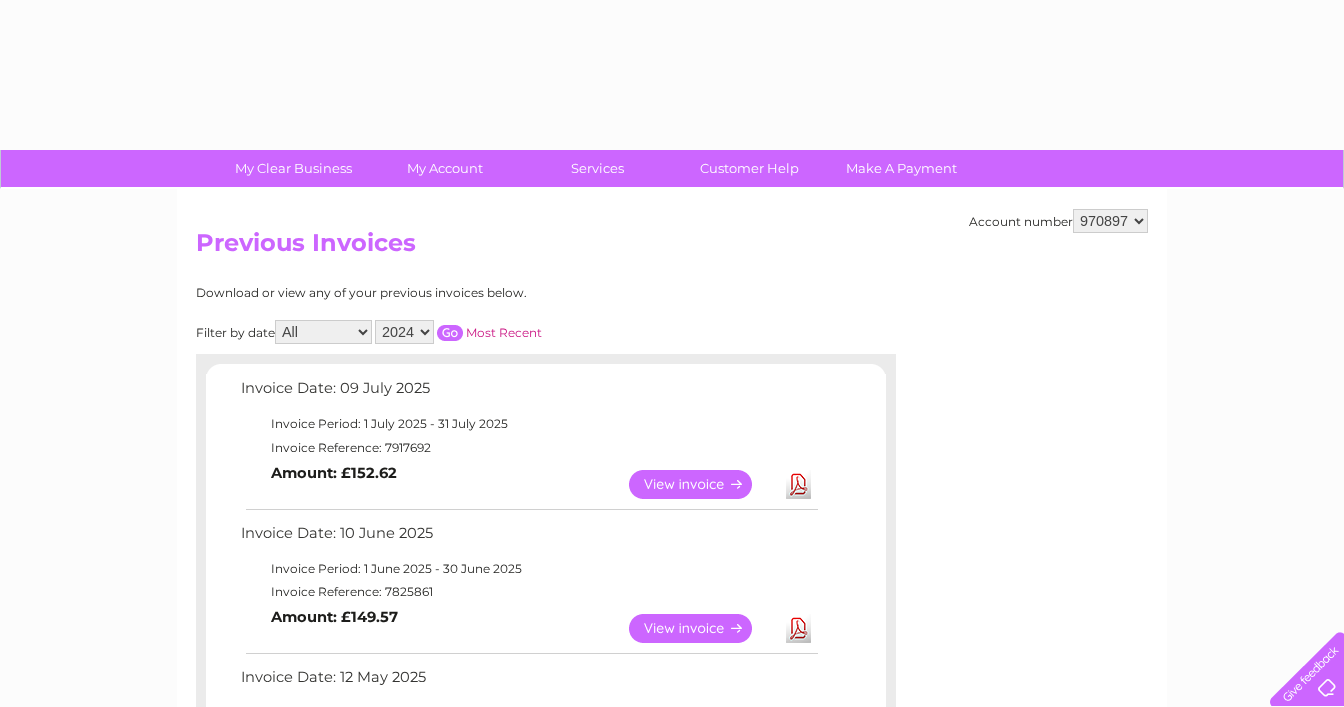 select on "2024" 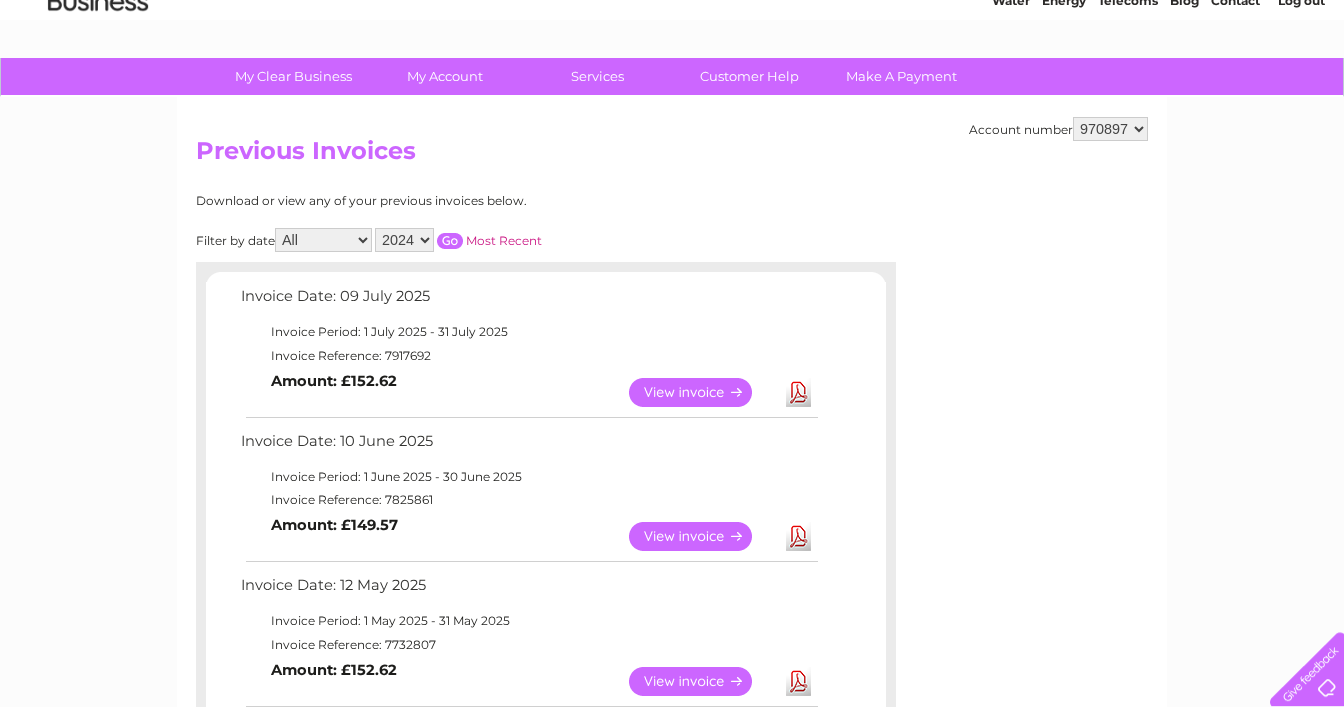 scroll, scrollTop: 72, scrollLeft: 0, axis: vertical 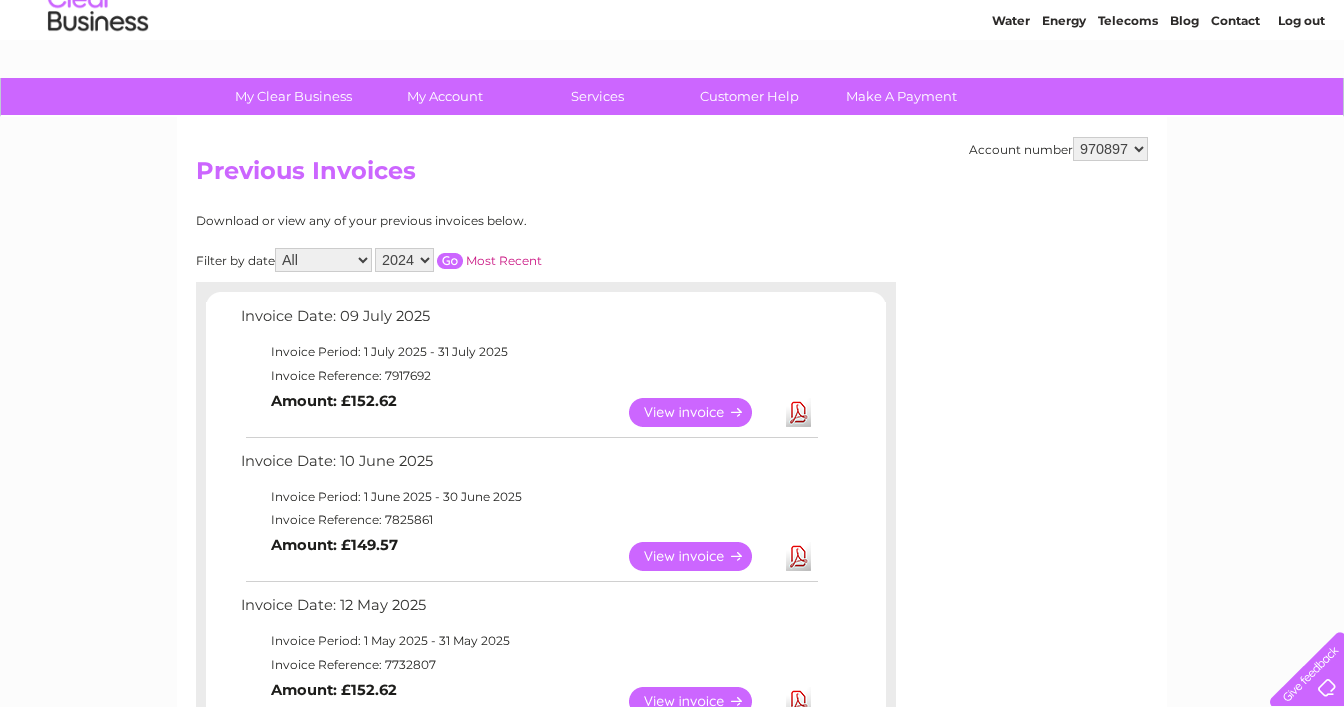 click at bounding box center [450, 261] 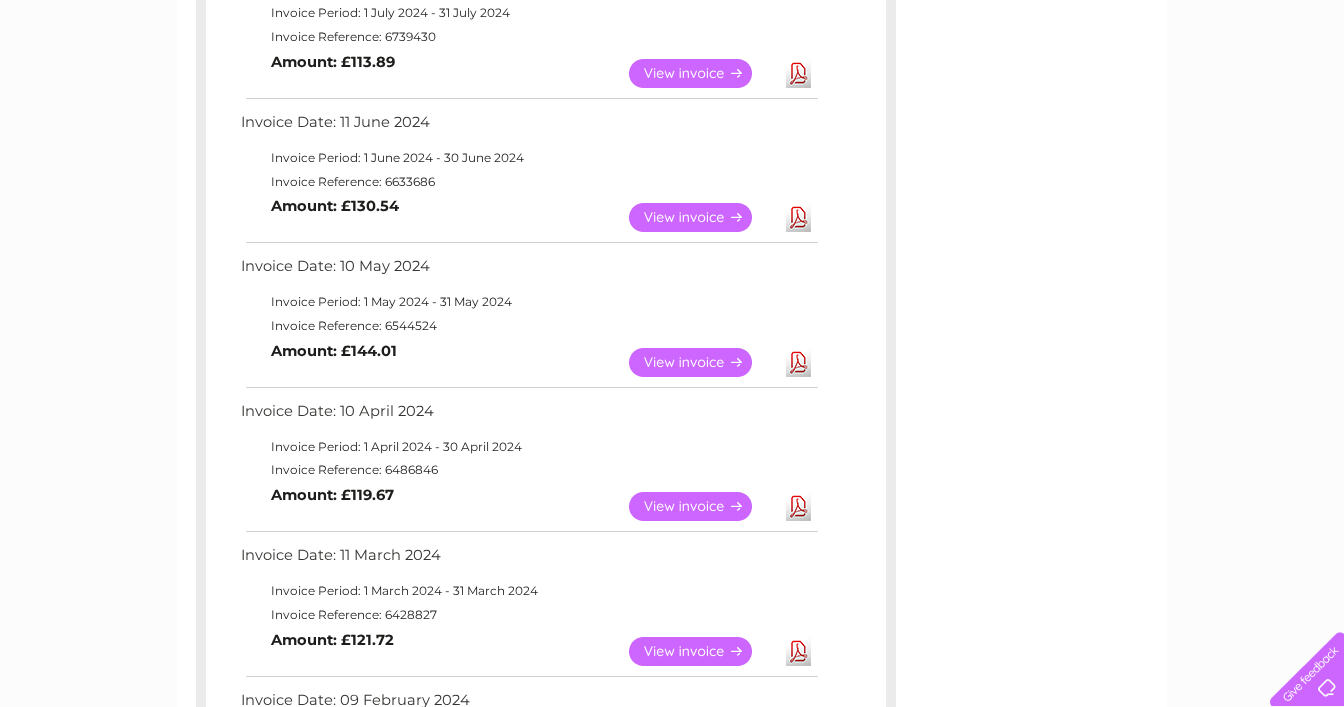 scroll, scrollTop: 1128, scrollLeft: 0, axis: vertical 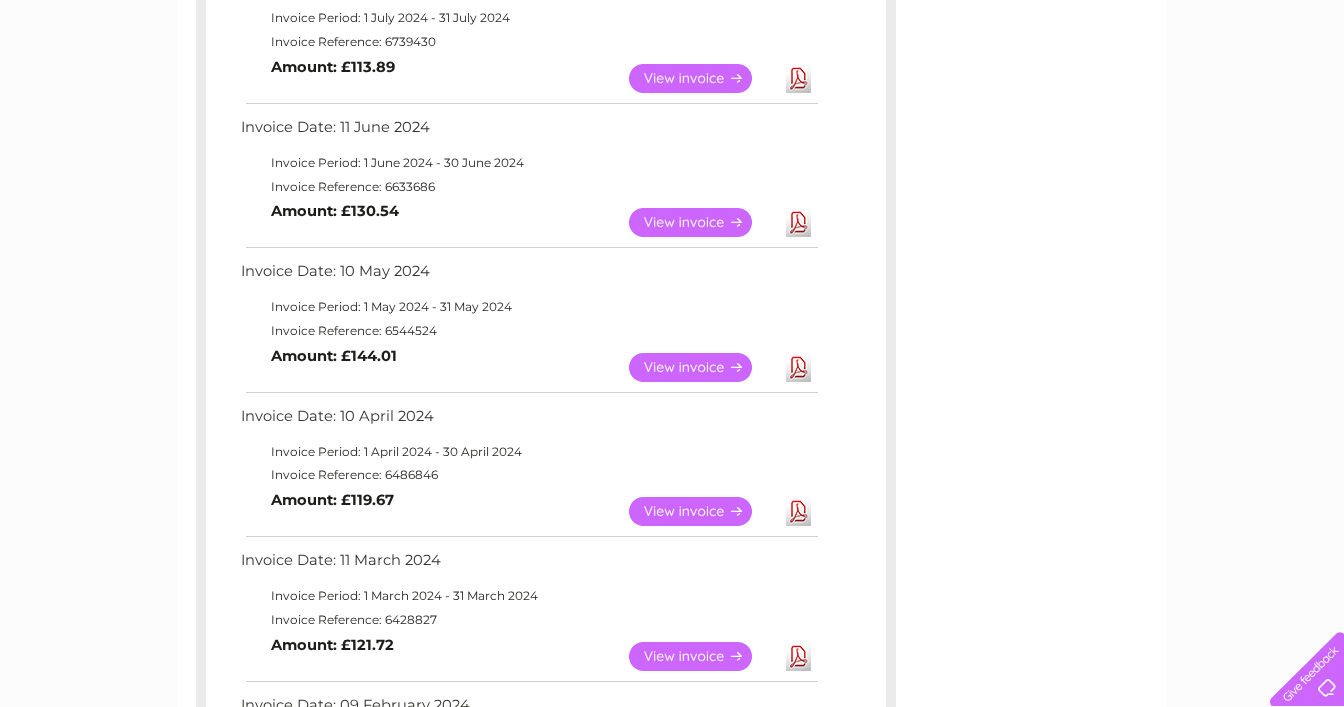 click on "View" at bounding box center [702, 367] 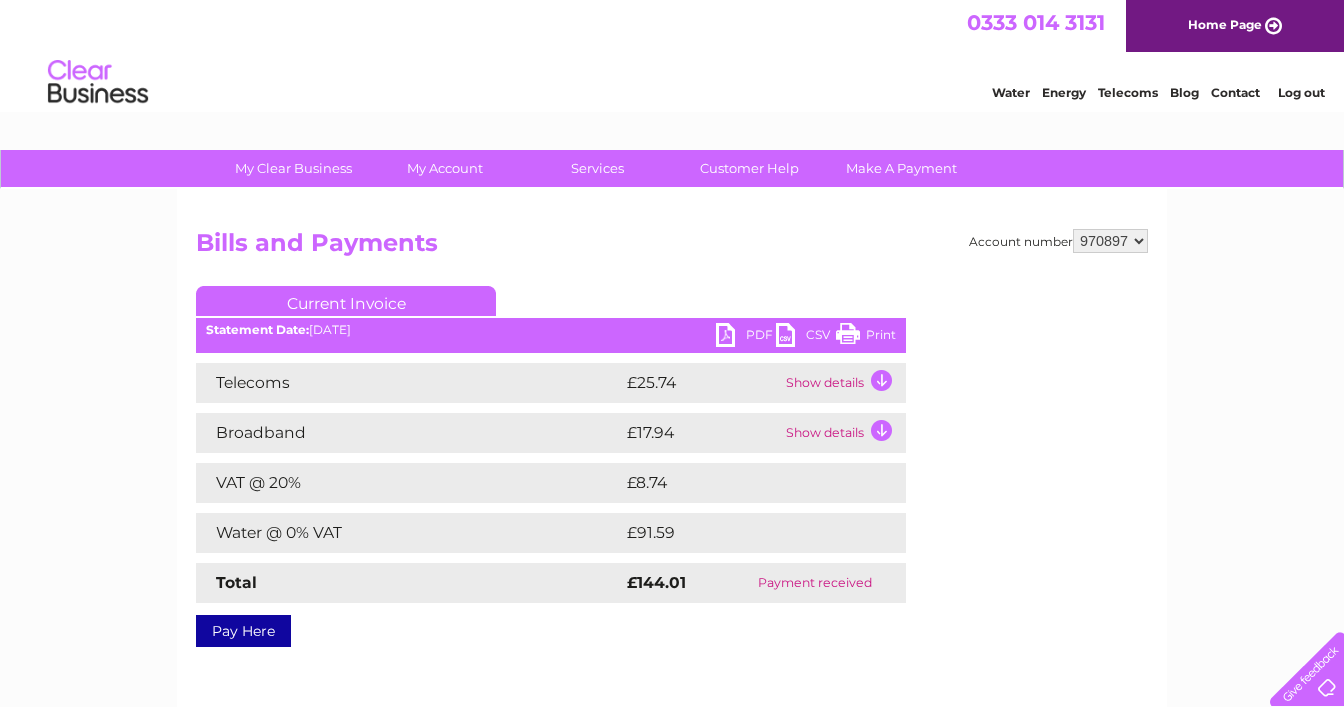 scroll, scrollTop: 0, scrollLeft: 0, axis: both 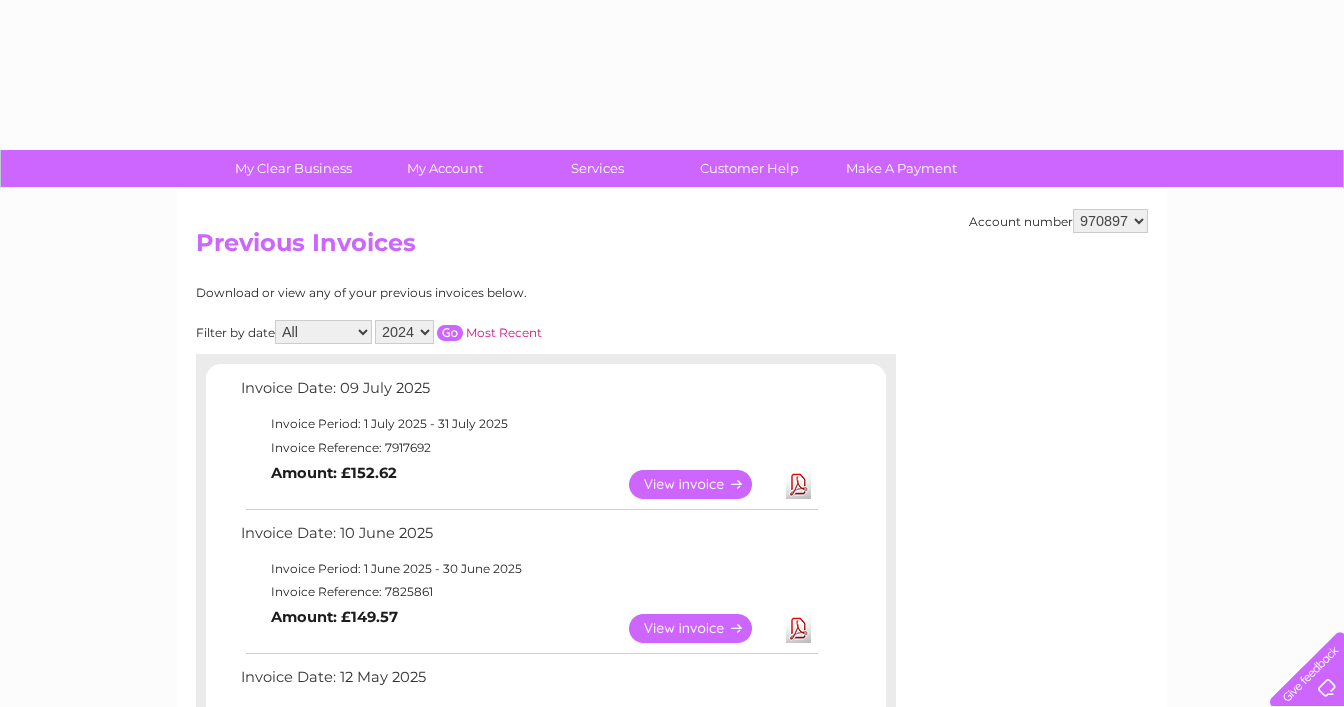 select on "2024" 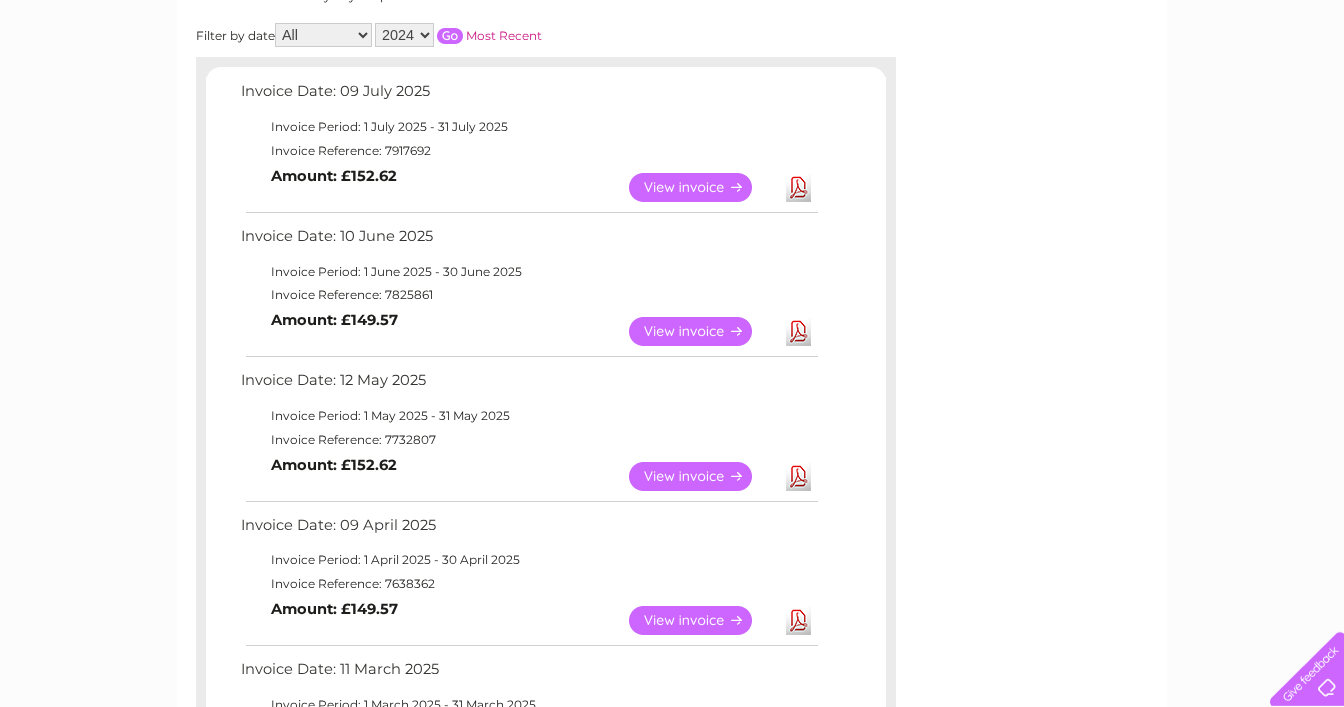 scroll, scrollTop: 98, scrollLeft: 0, axis: vertical 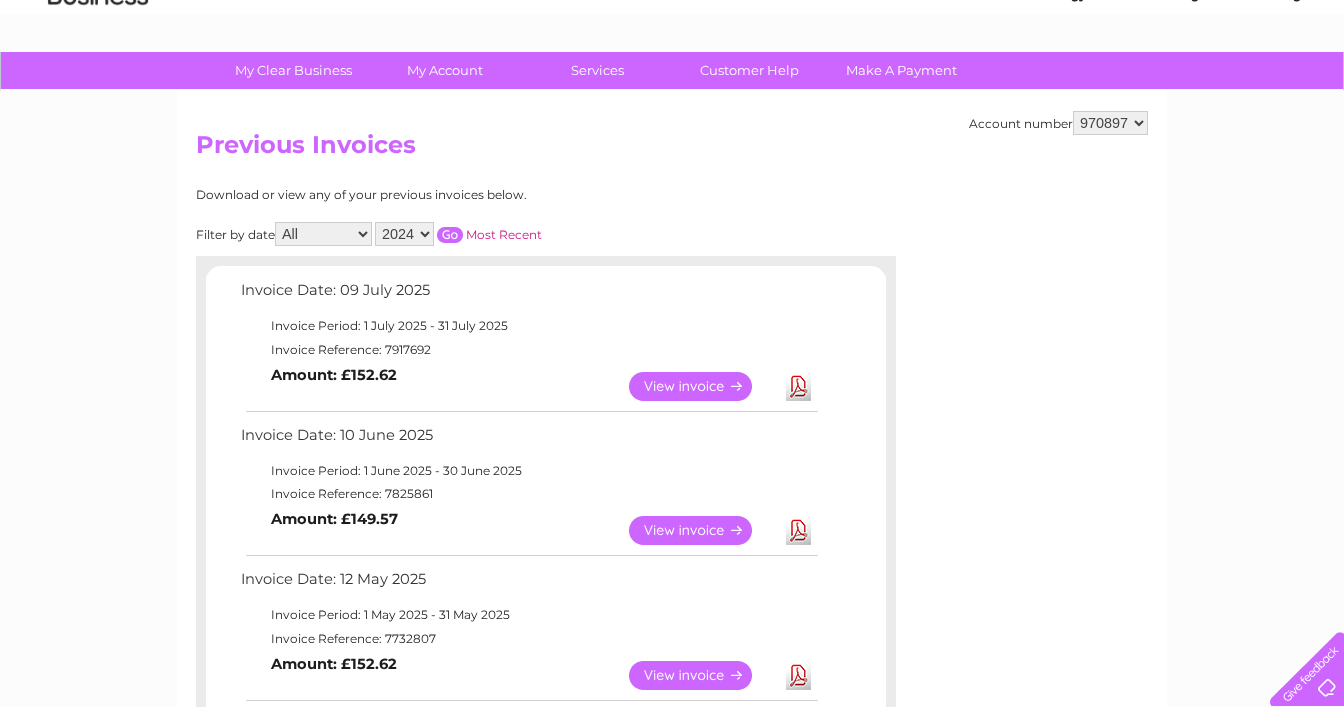 click at bounding box center [450, 235] 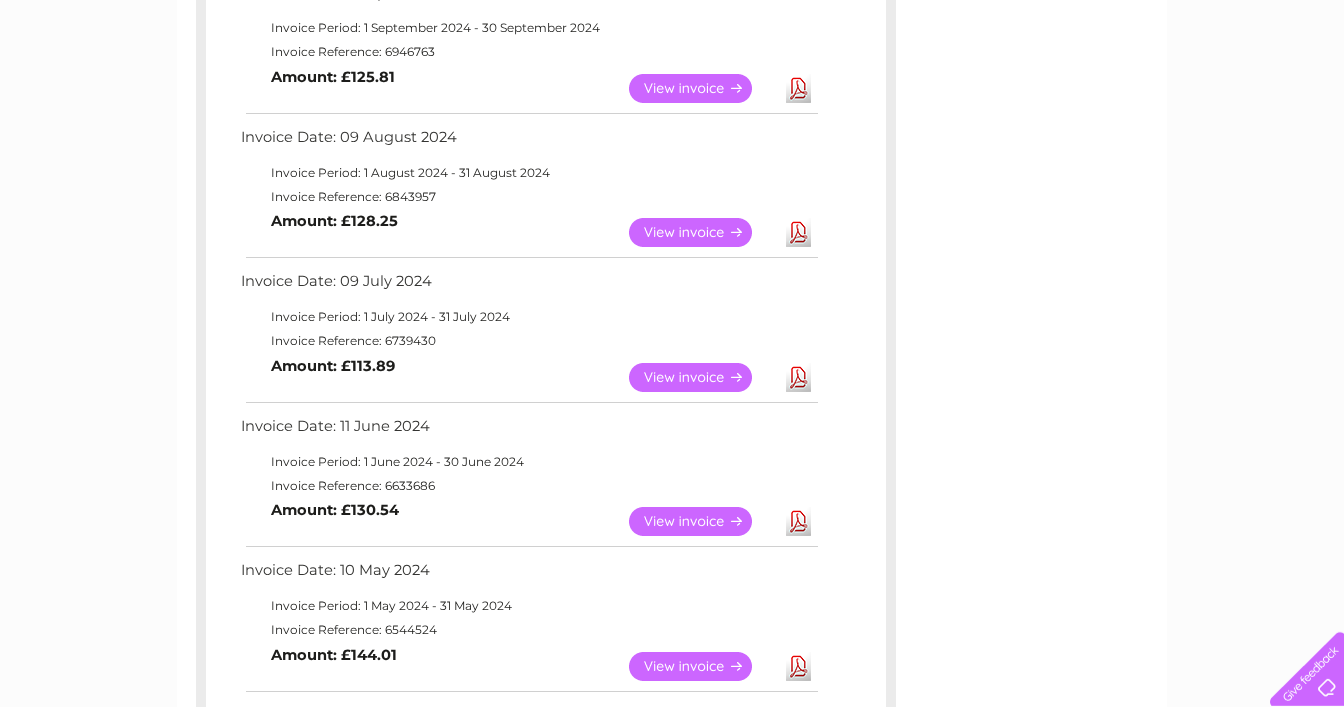 scroll, scrollTop: 837, scrollLeft: 0, axis: vertical 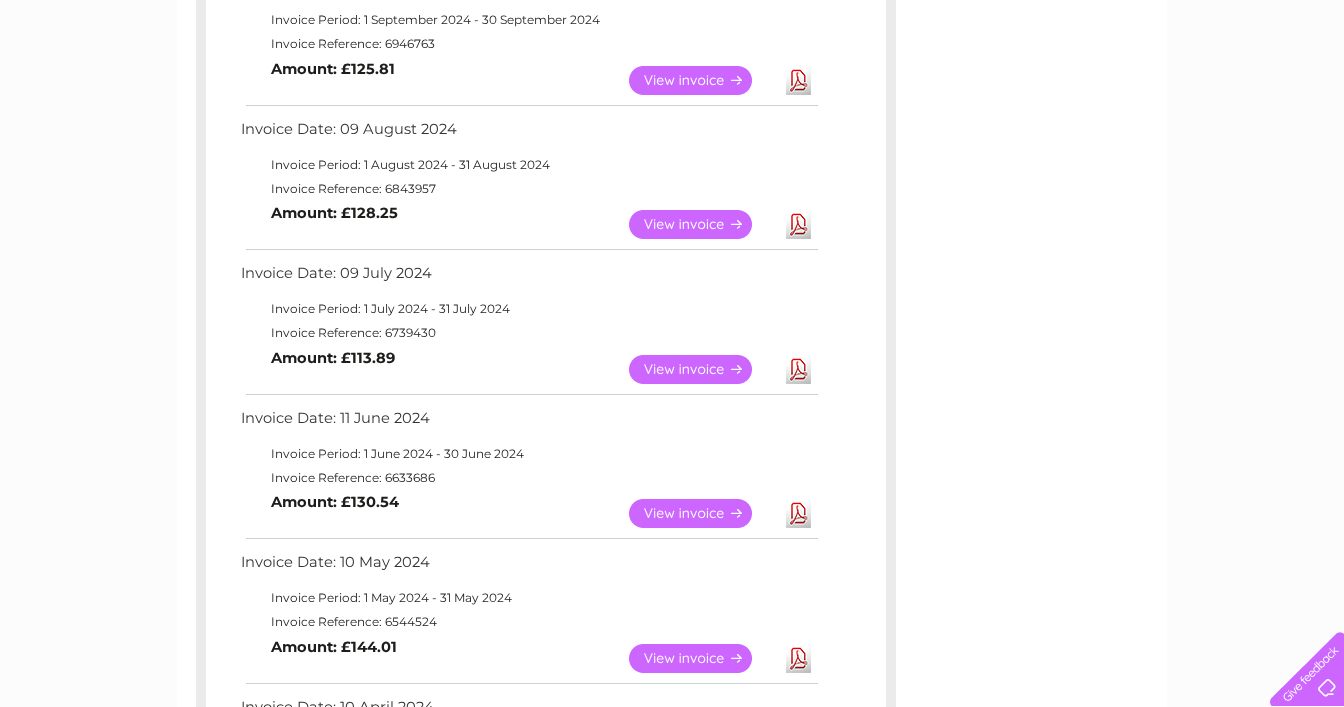 click on "View" at bounding box center [702, 513] 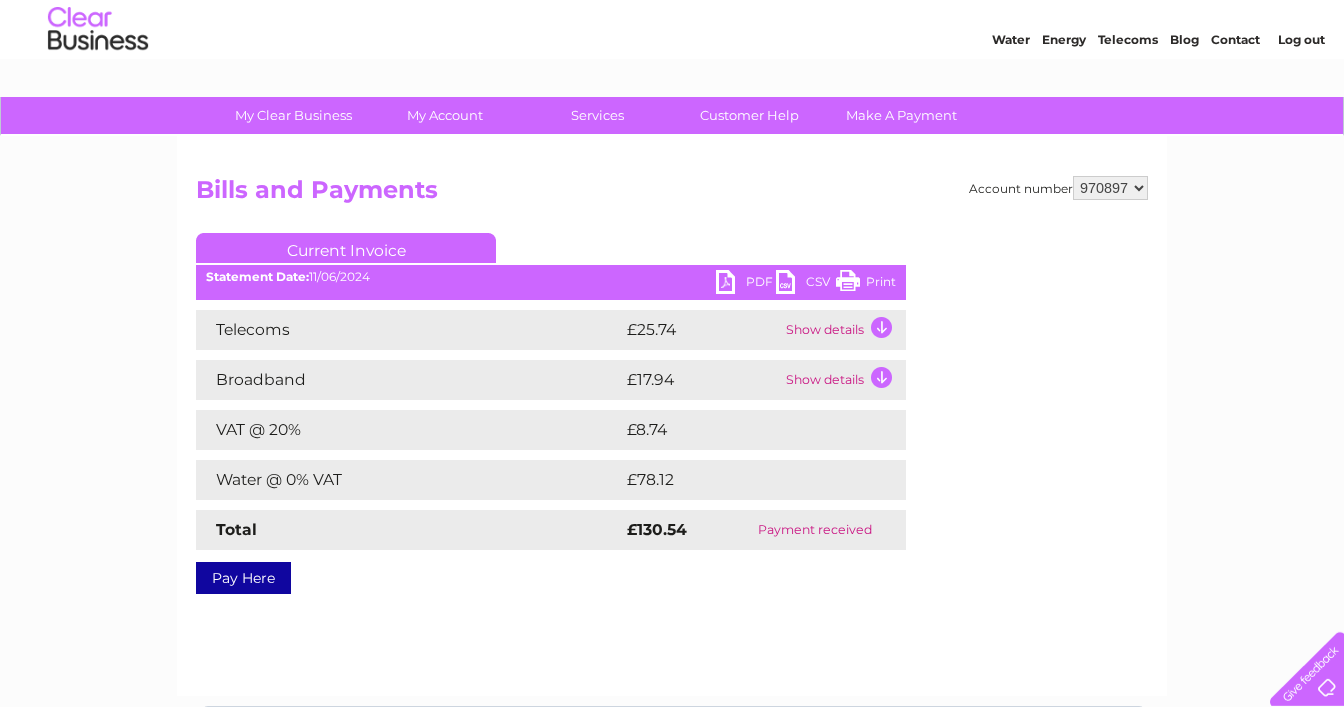 scroll, scrollTop: 52, scrollLeft: 0, axis: vertical 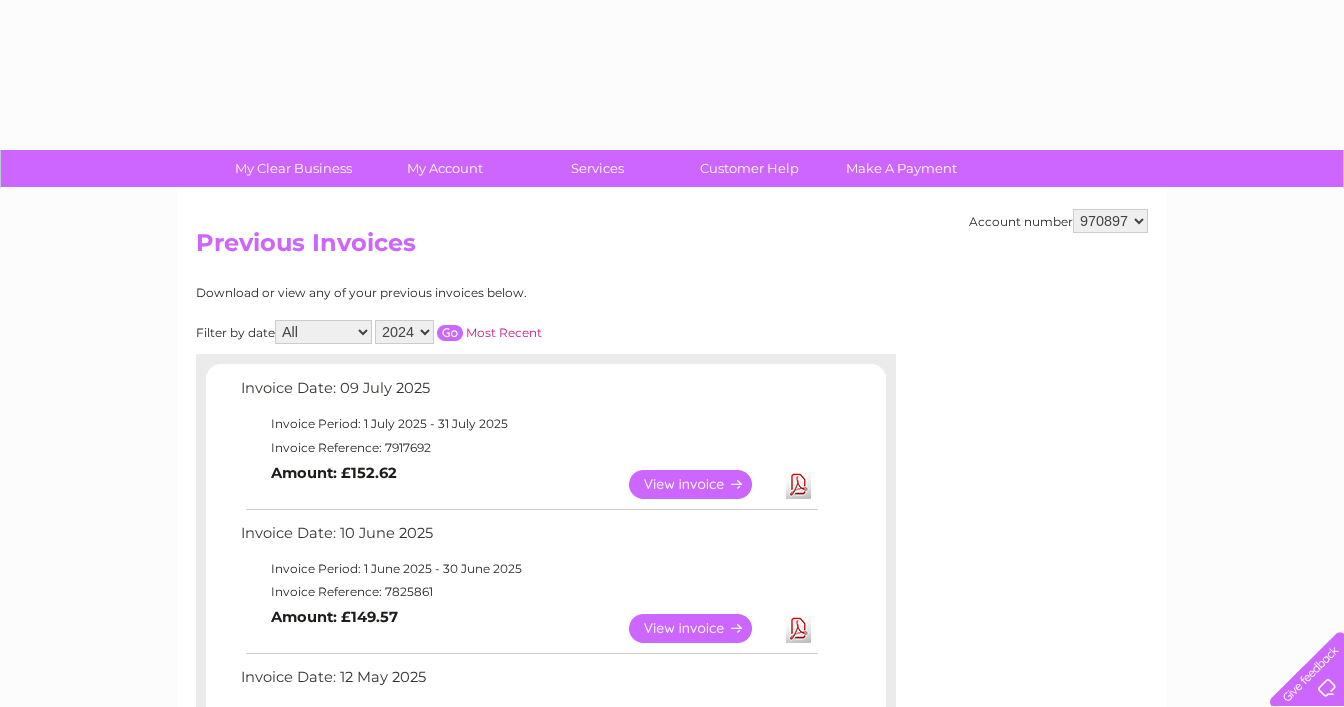 select on "2024" 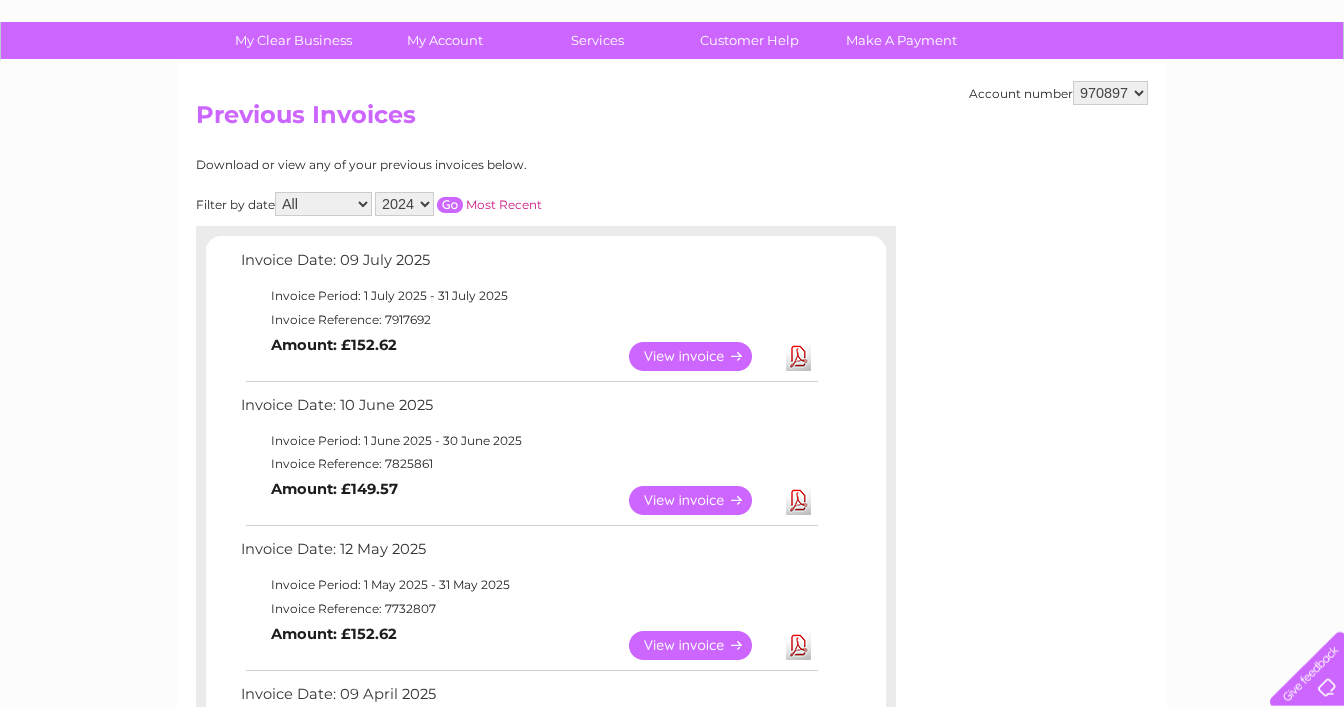 scroll, scrollTop: 72, scrollLeft: 0, axis: vertical 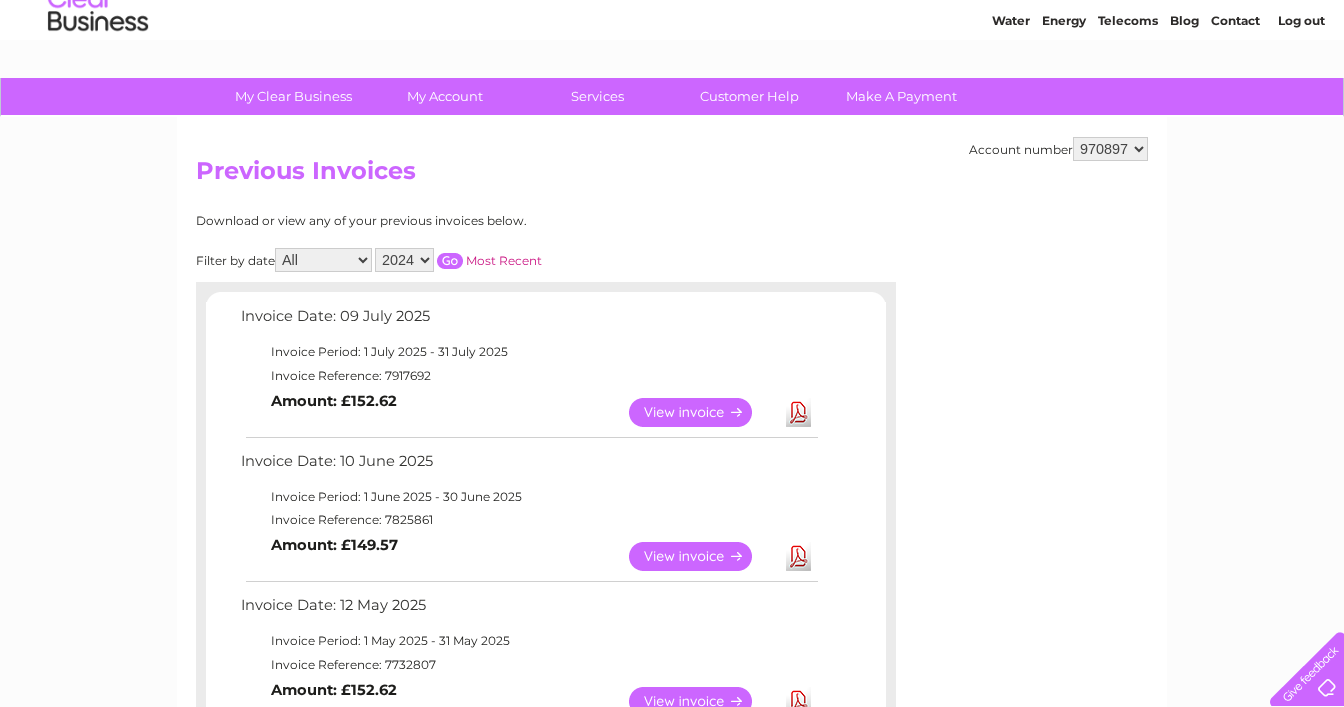 click at bounding box center [450, 261] 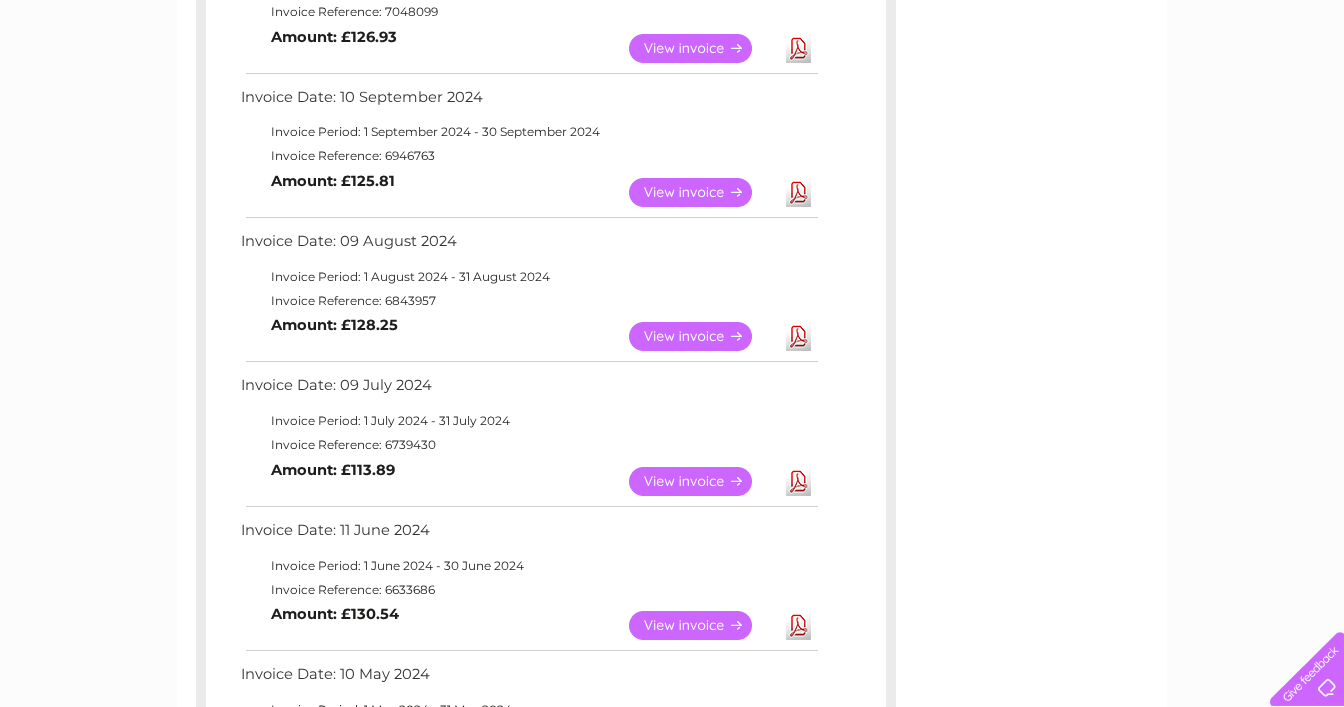 scroll, scrollTop: 732, scrollLeft: 0, axis: vertical 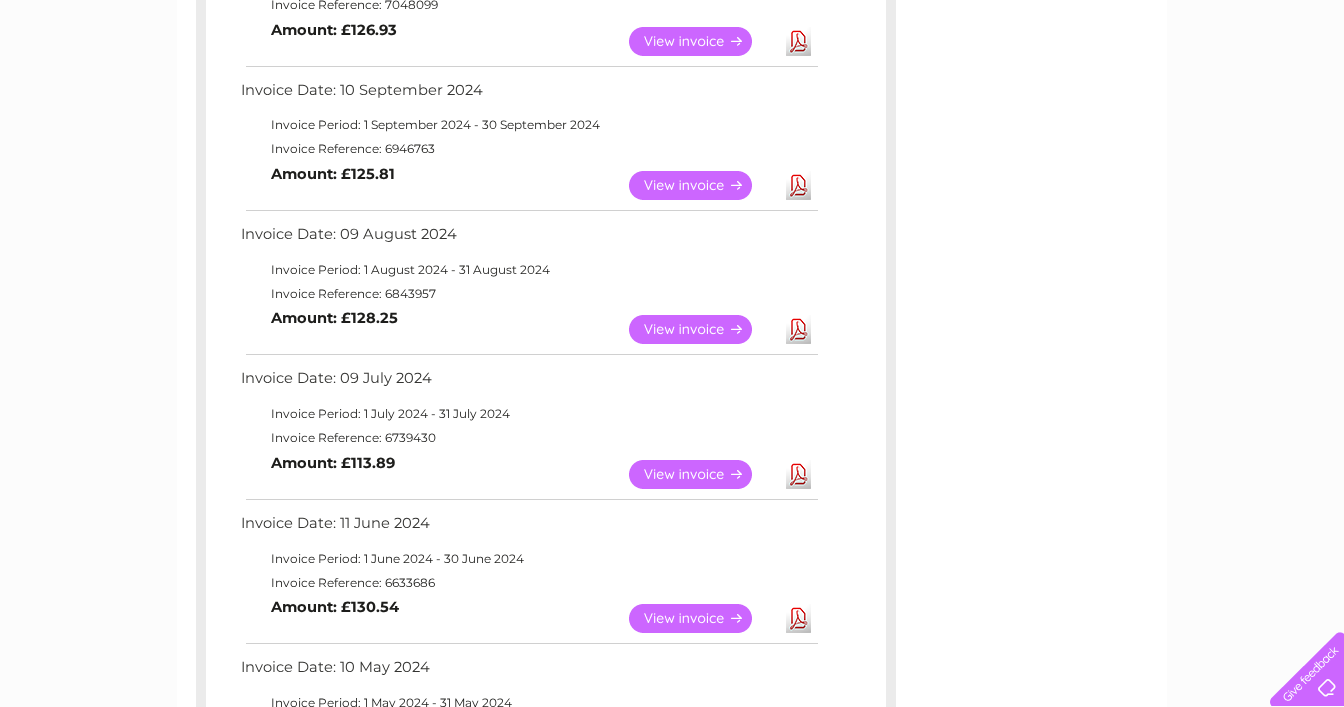 click on "View" at bounding box center (702, 474) 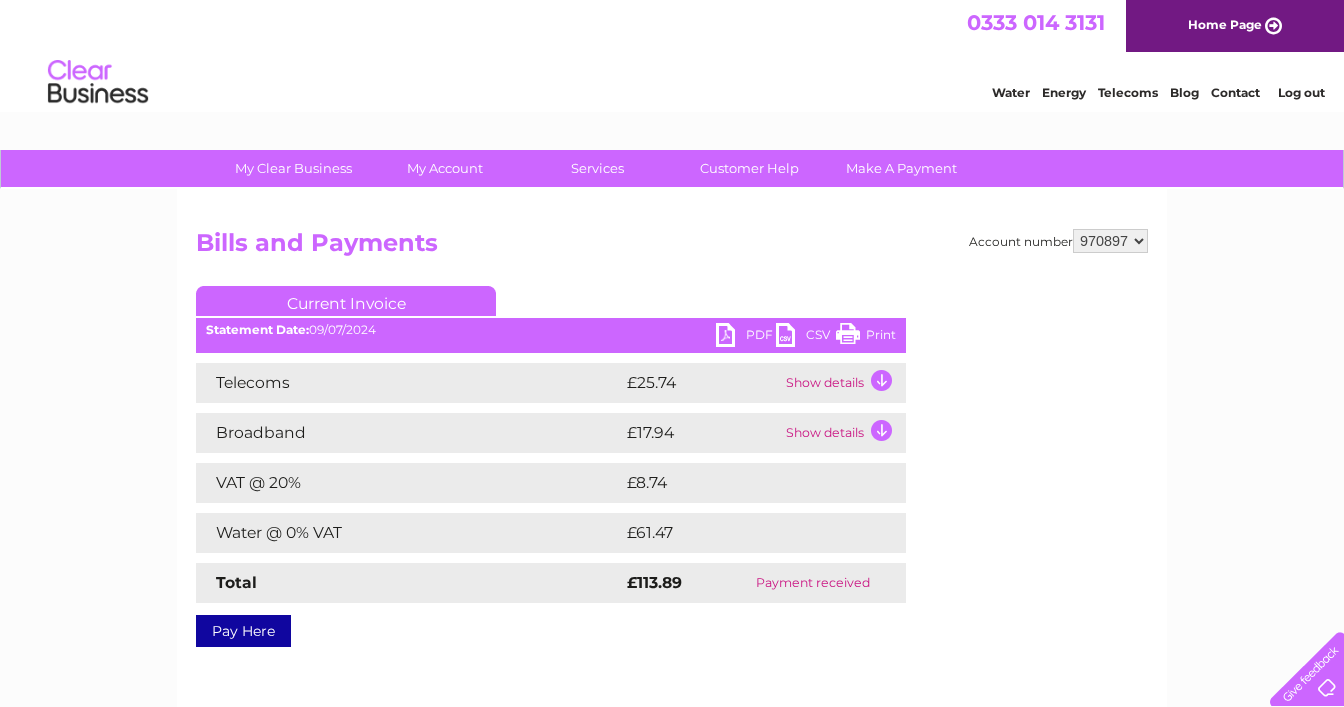 scroll, scrollTop: 0, scrollLeft: 0, axis: both 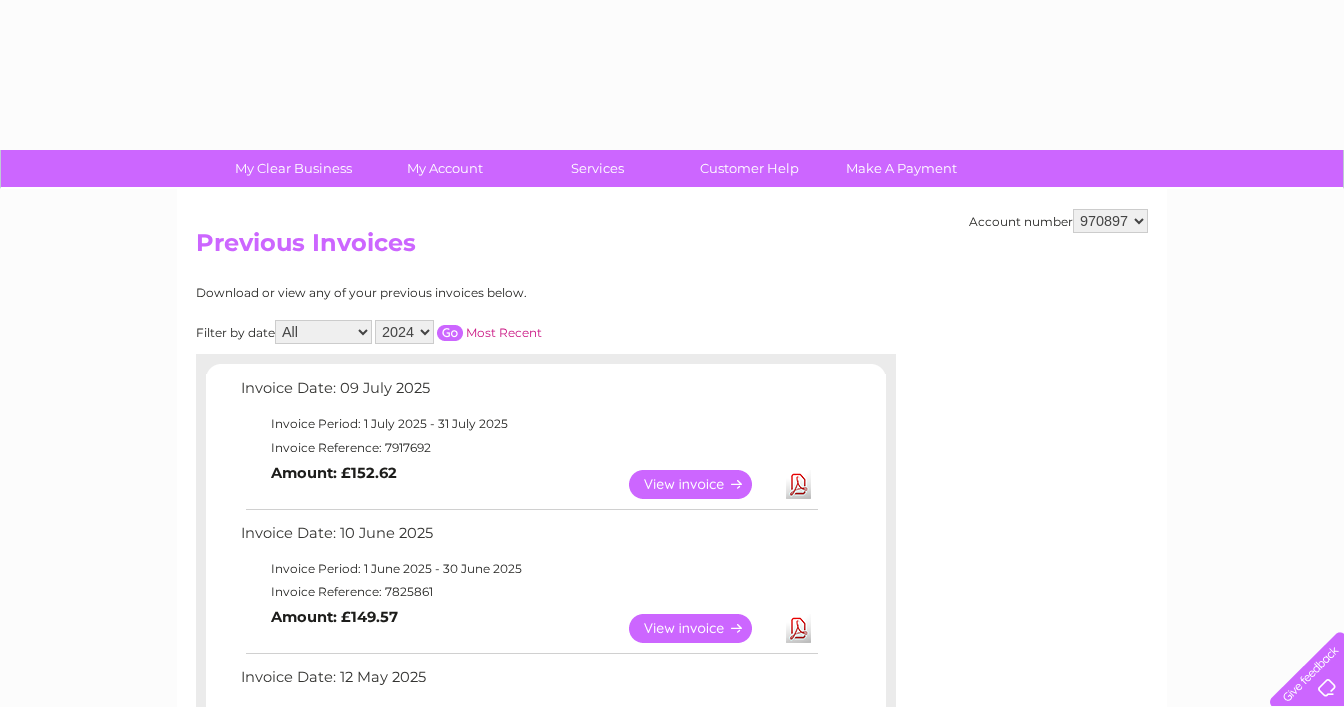 select on "2024" 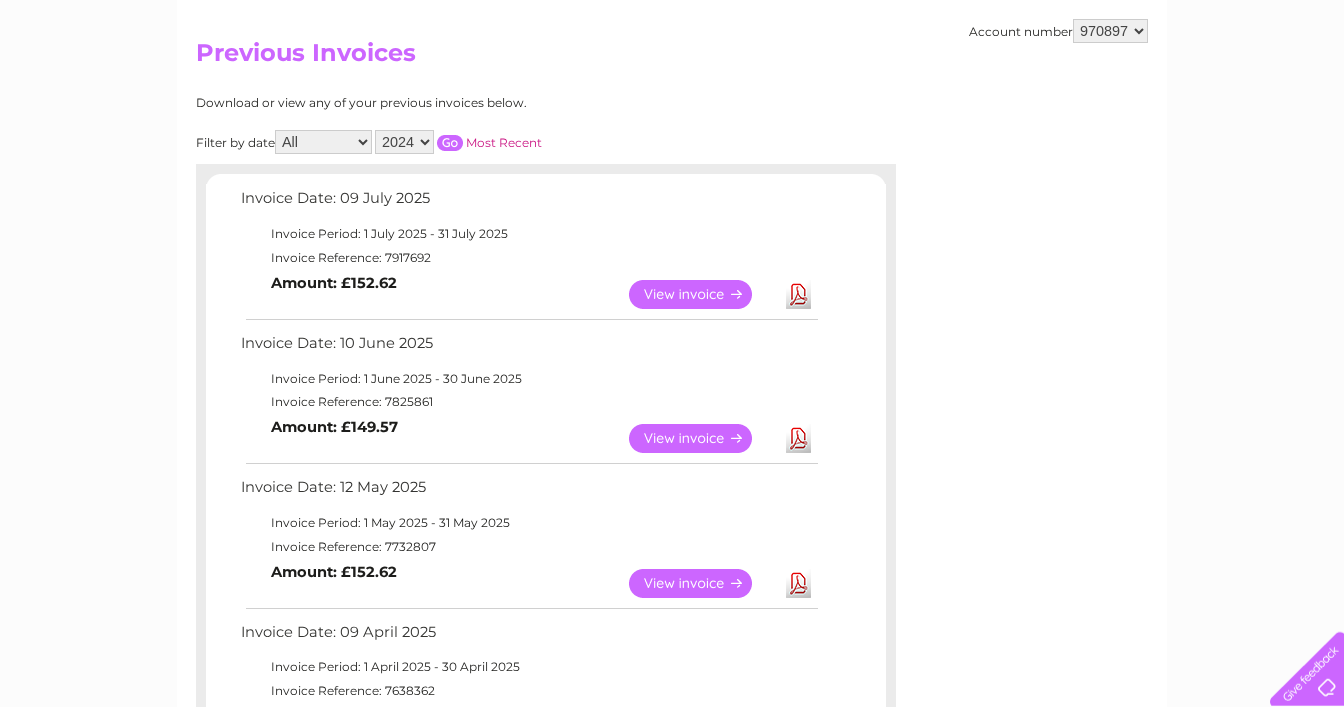 scroll, scrollTop: 98, scrollLeft: 0, axis: vertical 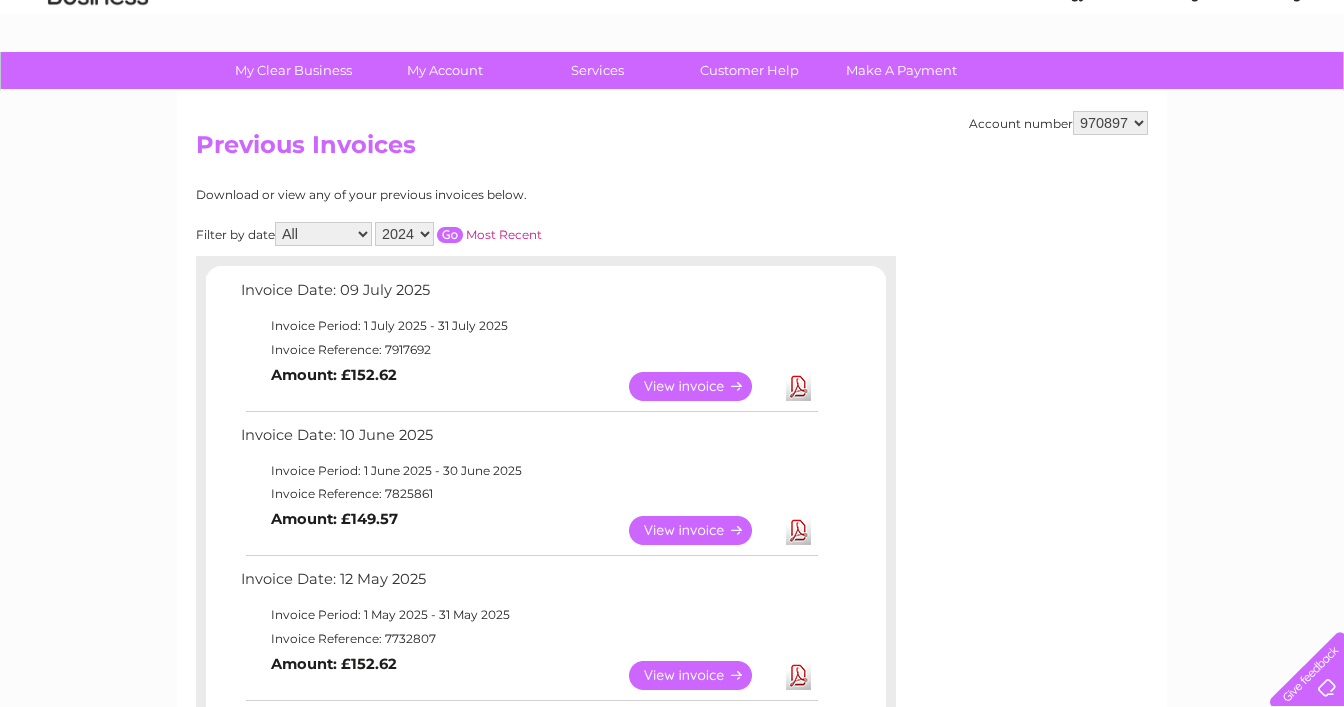 click at bounding box center [450, 235] 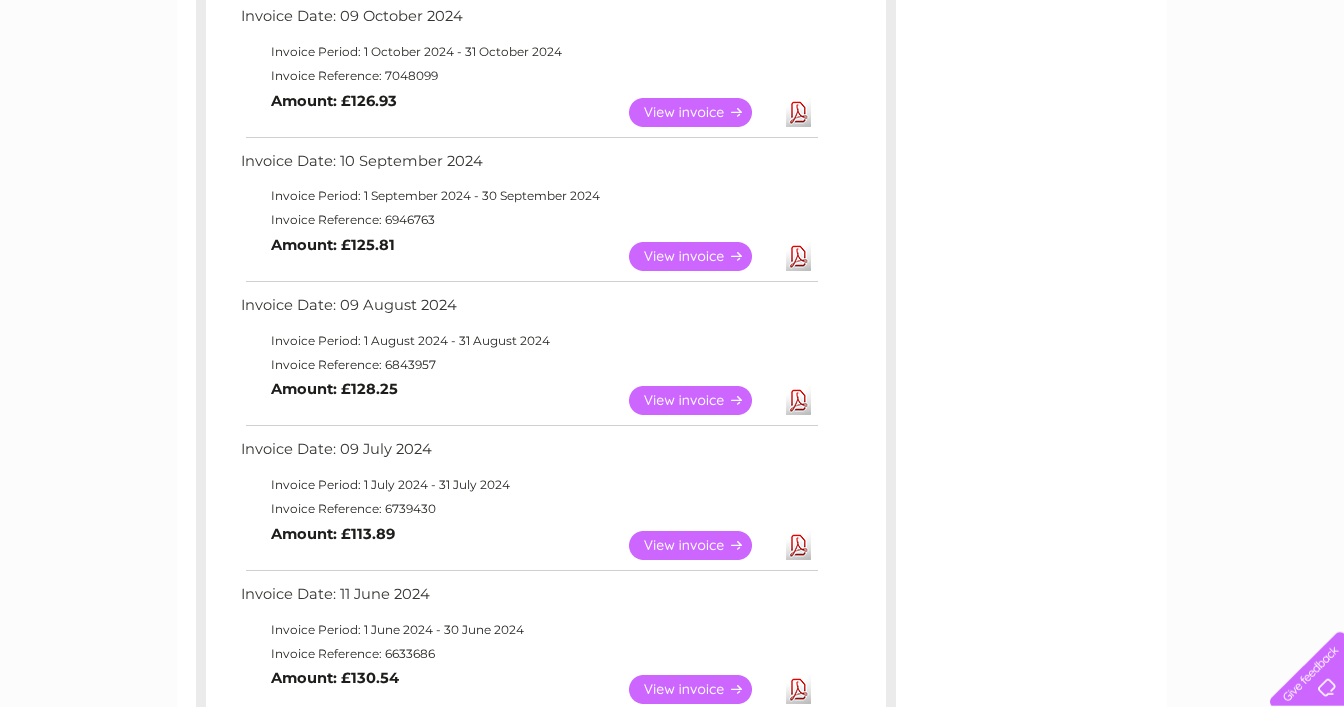 scroll, scrollTop: 652, scrollLeft: 0, axis: vertical 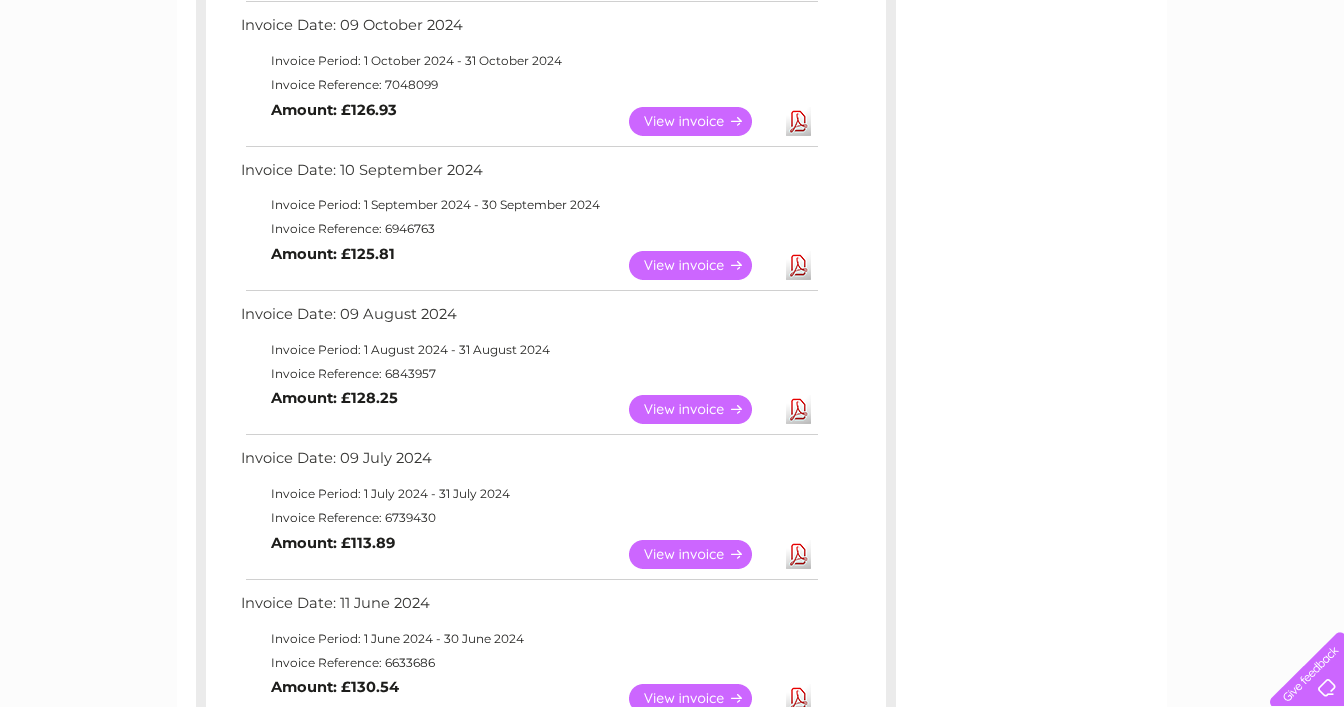 click on "View" at bounding box center [702, 409] 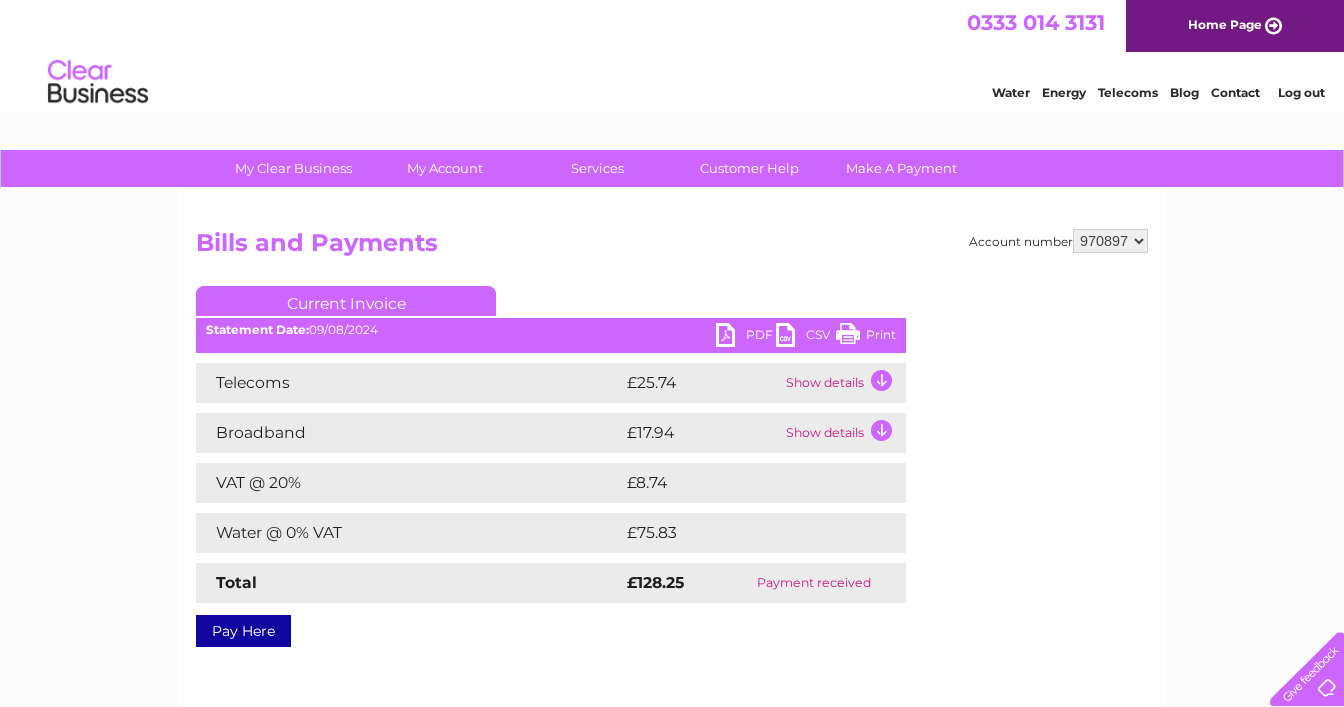 scroll, scrollTop: 0, scrollLeft: 0, axis: both 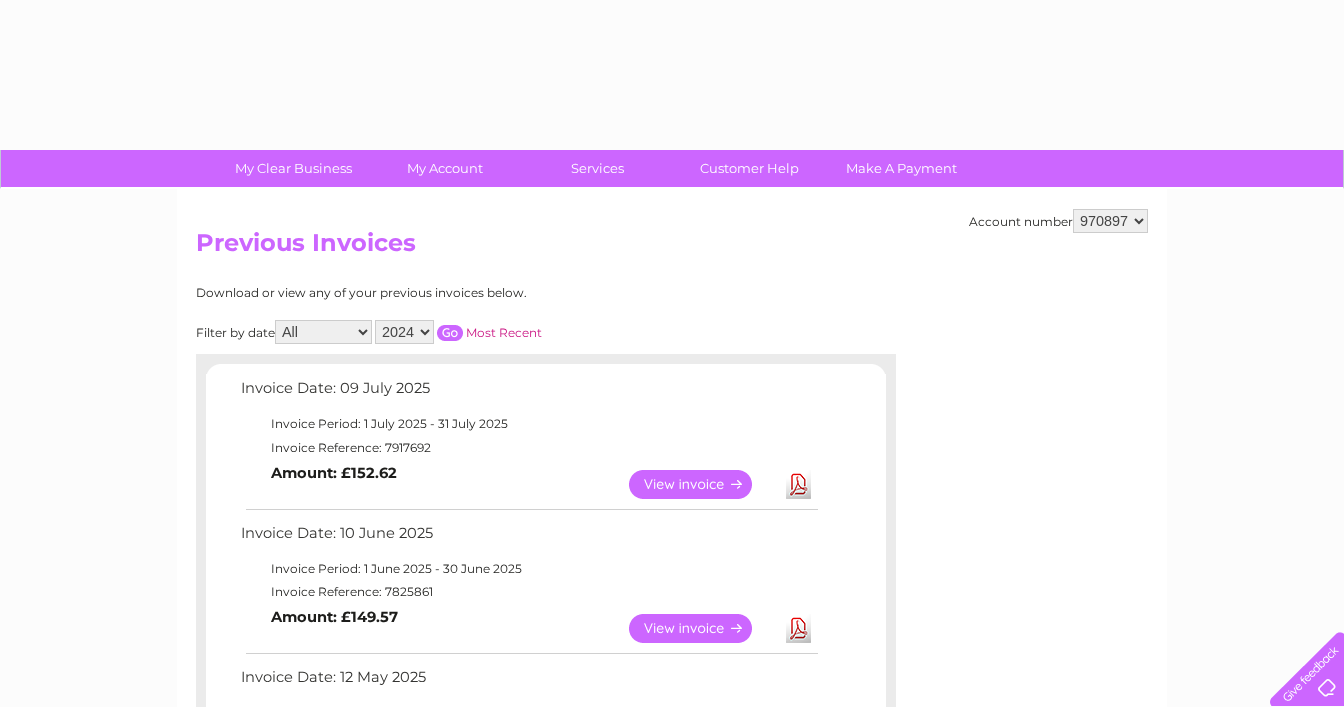 select on "2024" 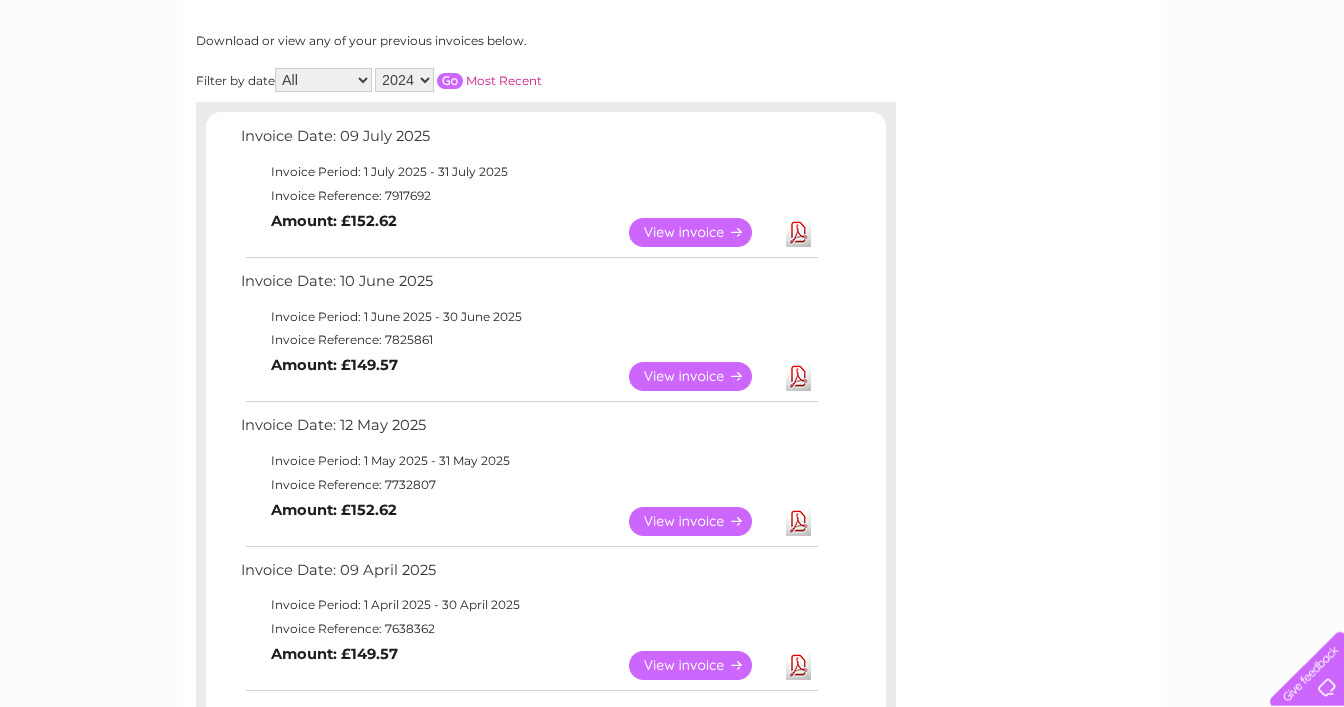 scroll, scrollTop: 124, scrollLeft: 0, axis: vertical 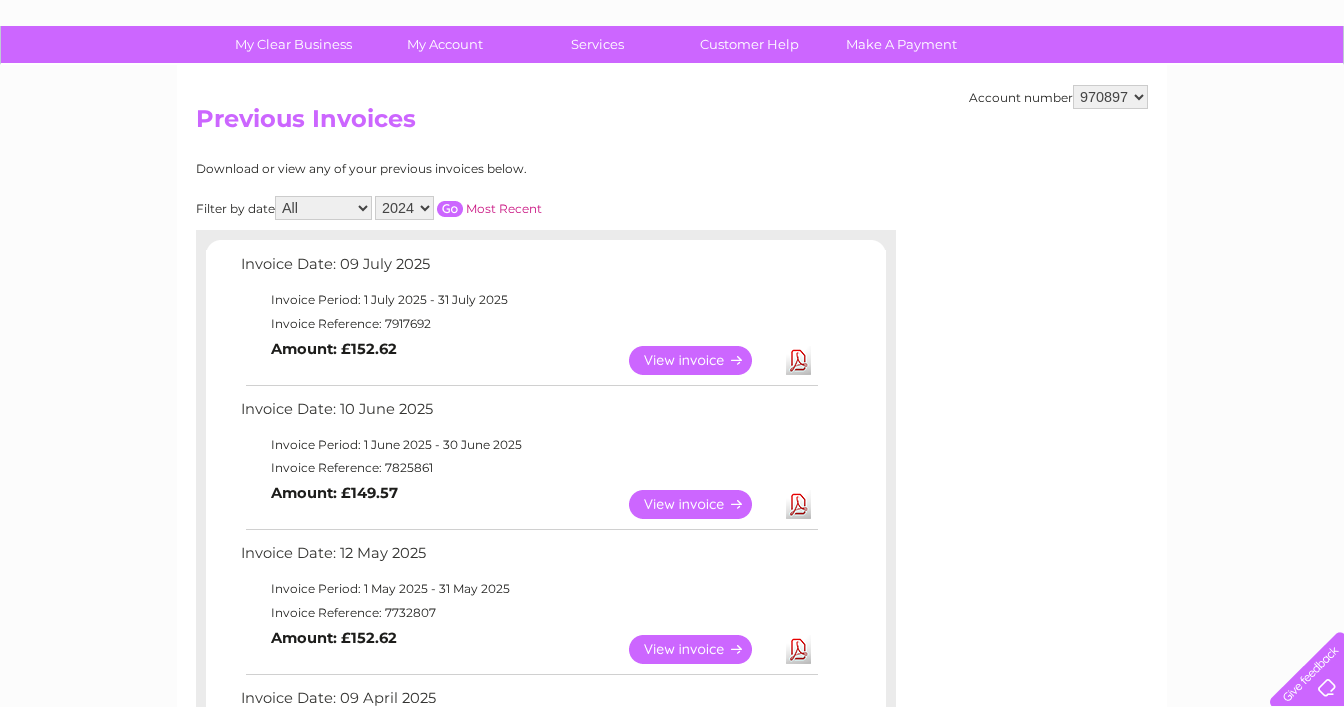 click at bounding box center [450, 209] 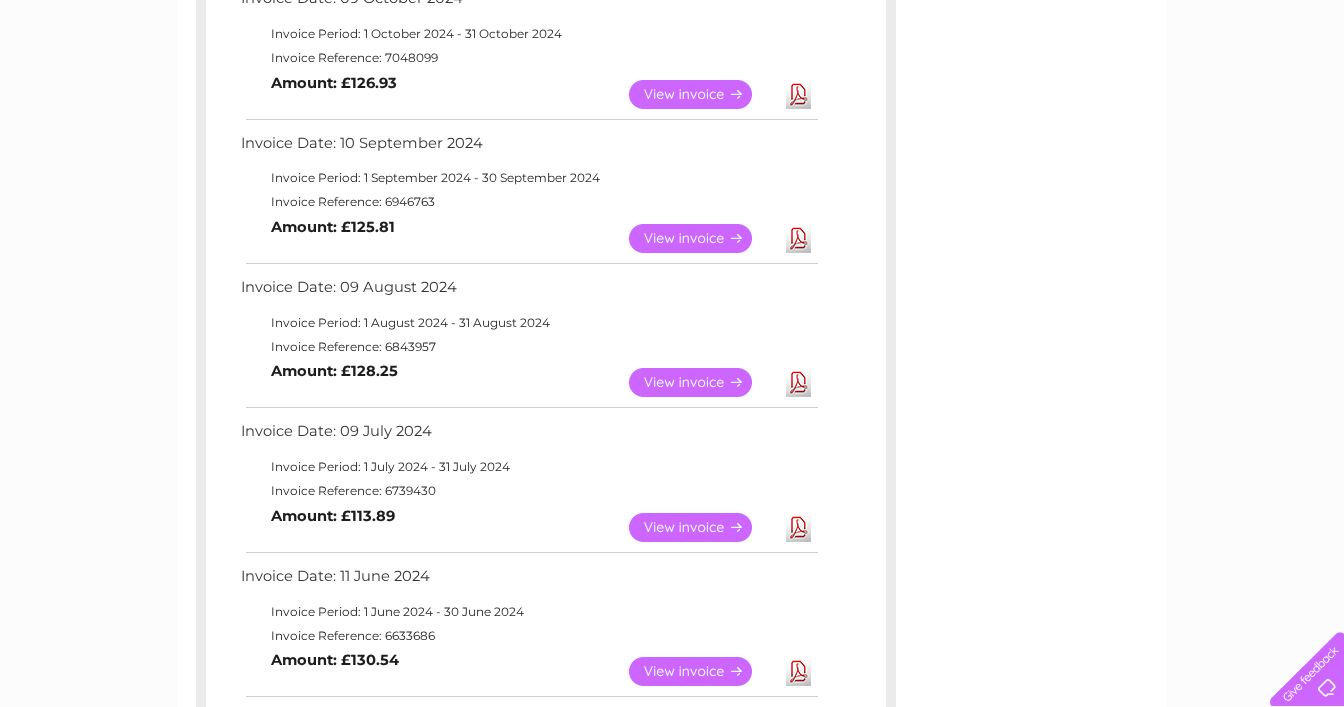 scroll, scrollTop: 652, scrollLeft: 0, axis: vertical 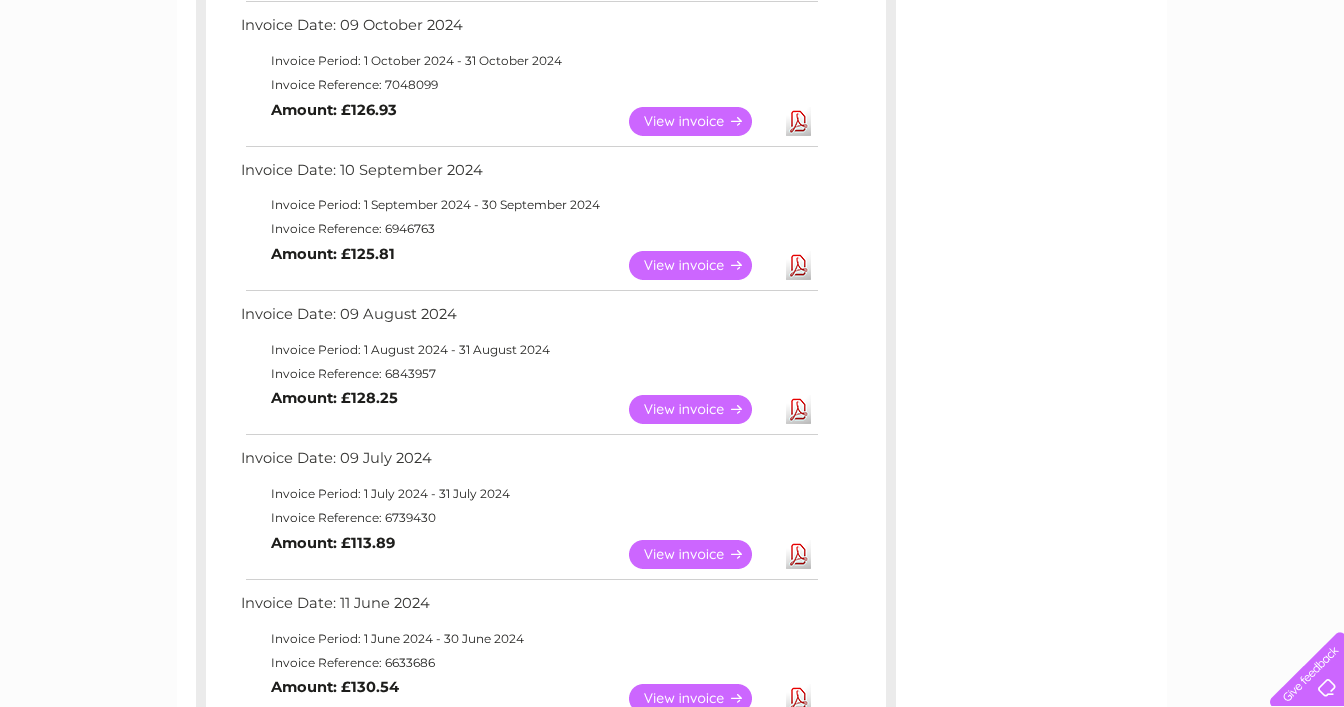 click on "View" at bounding box center [702, 265] 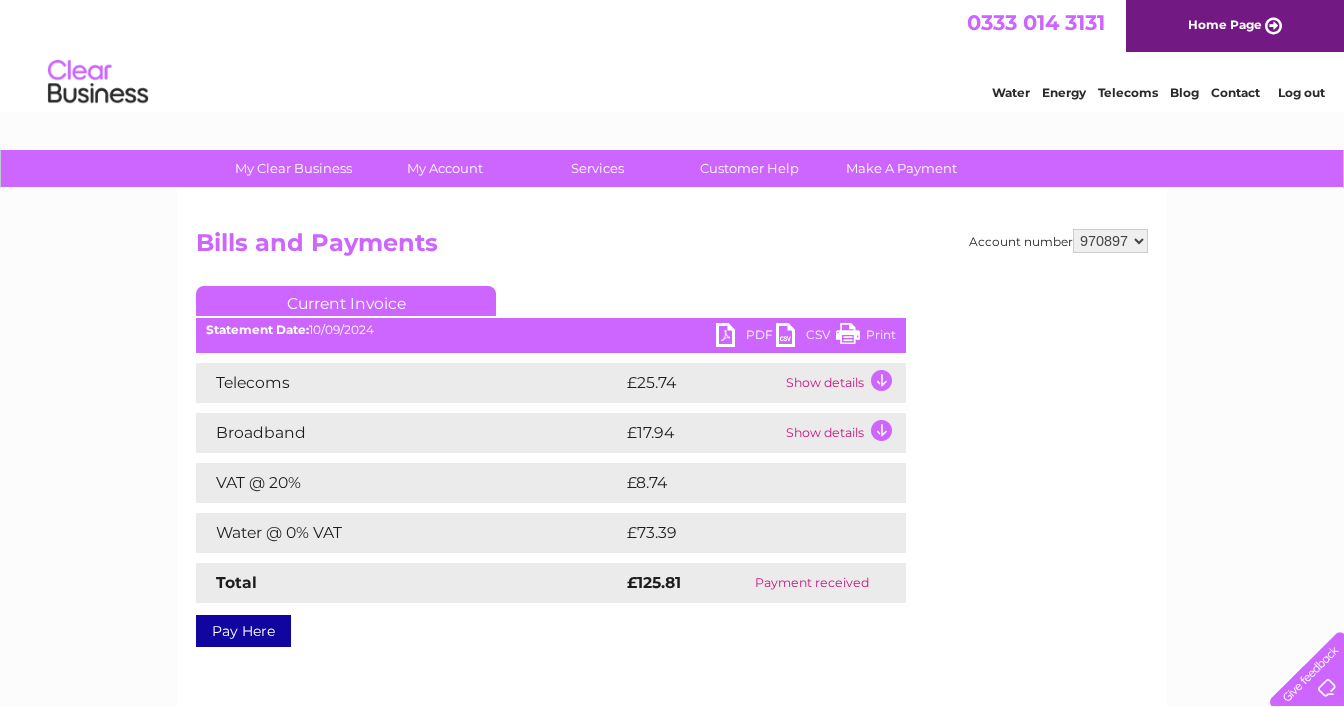 scroll, scrollTop: 0, scrollLeft: 0, axis: both 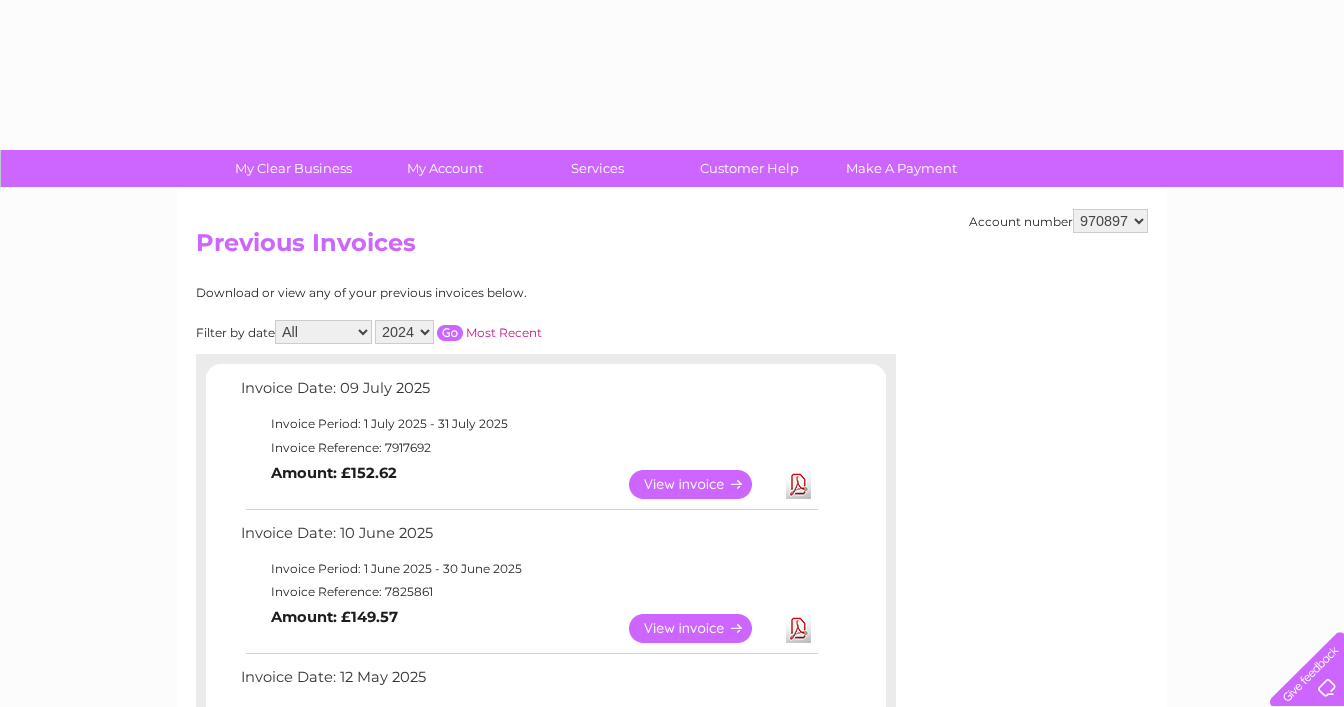 select on "2024" 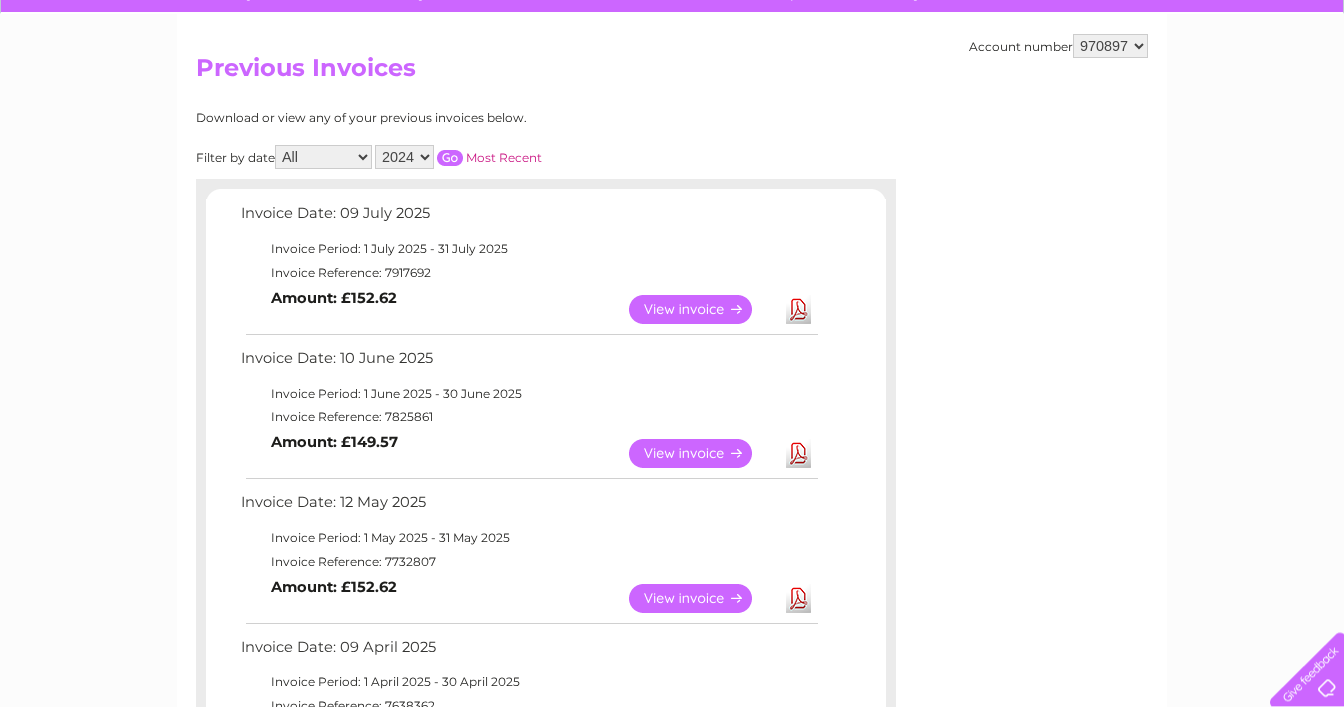 scroll, scrollTop: 124, scrollLeft: 0, axis: vertical 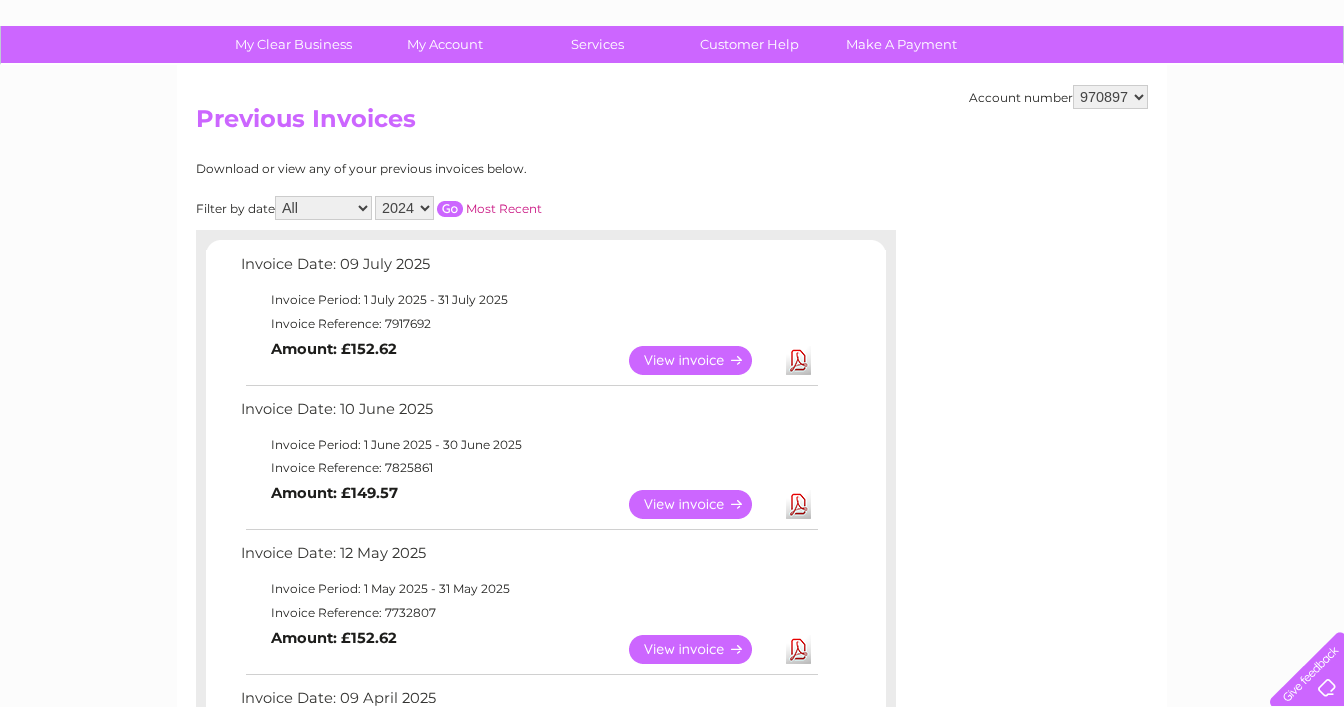 click at bounding box center (450, 209) 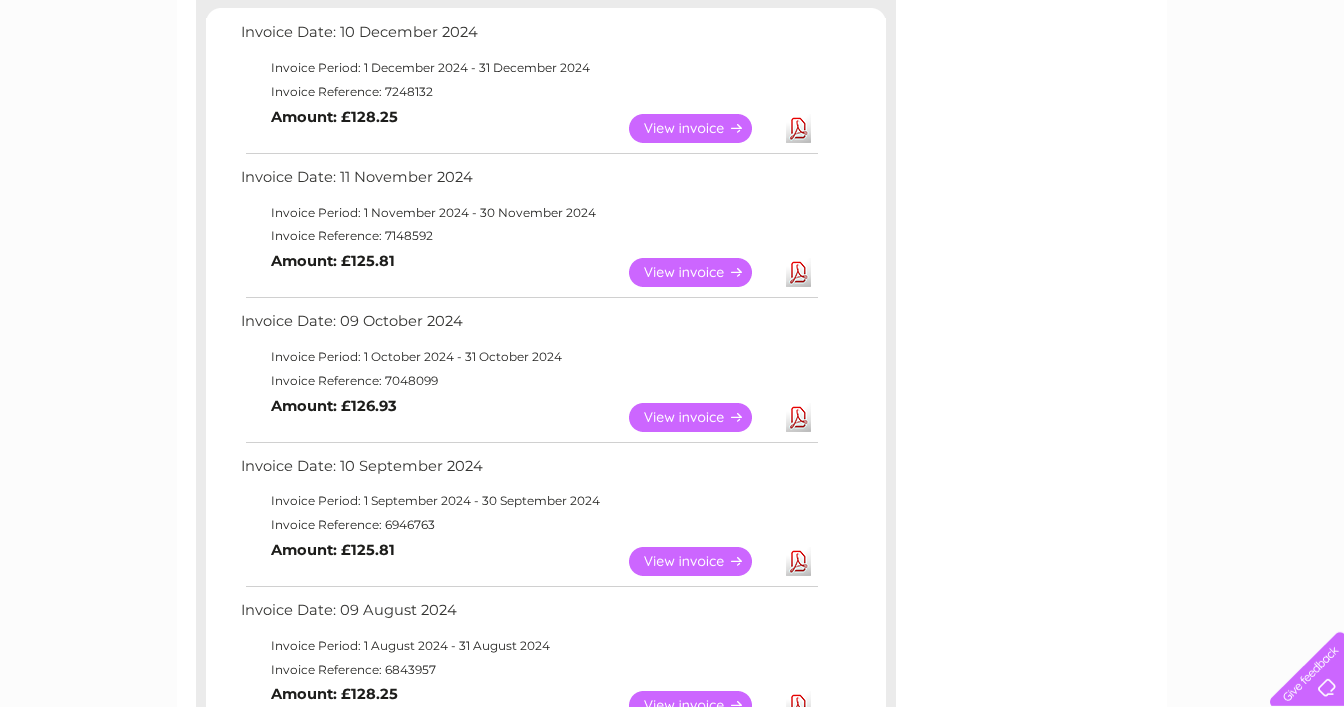 scroll, scrollTop: 362, scrollLeft: 0, axis: vertical 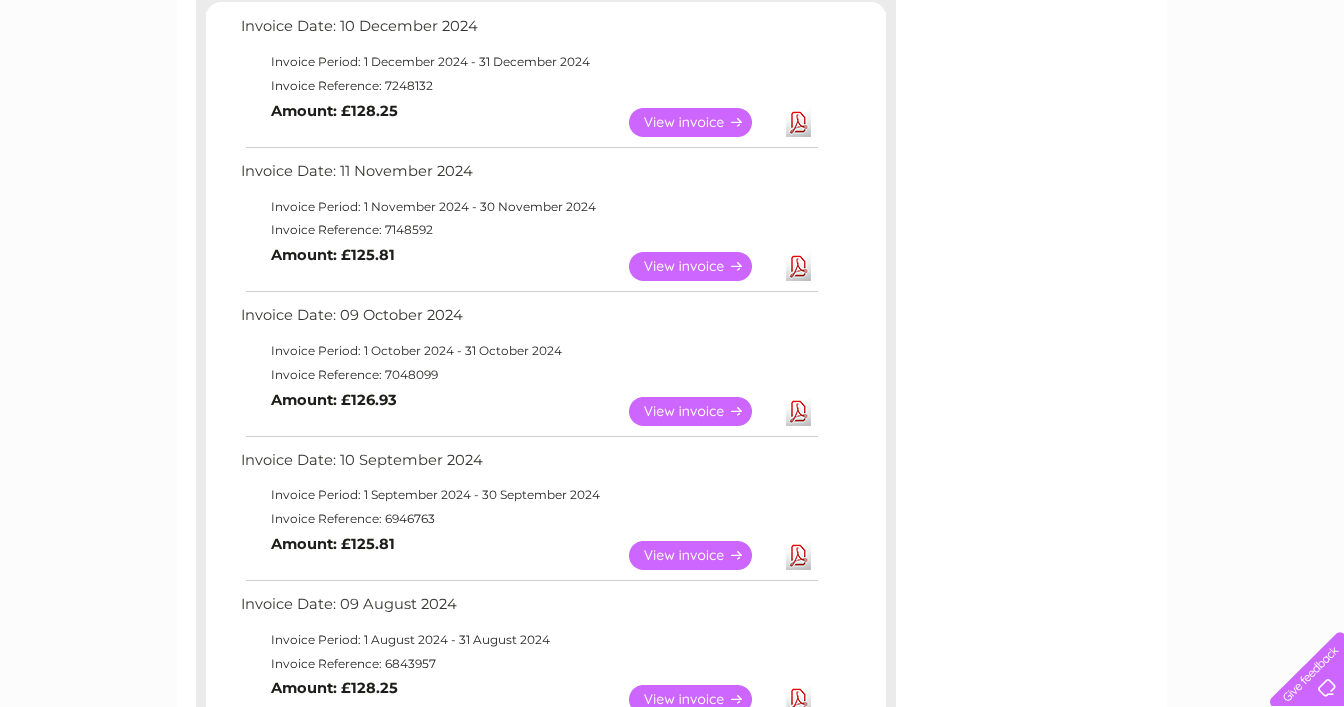 click on "View" at bounding box center [702, 411] 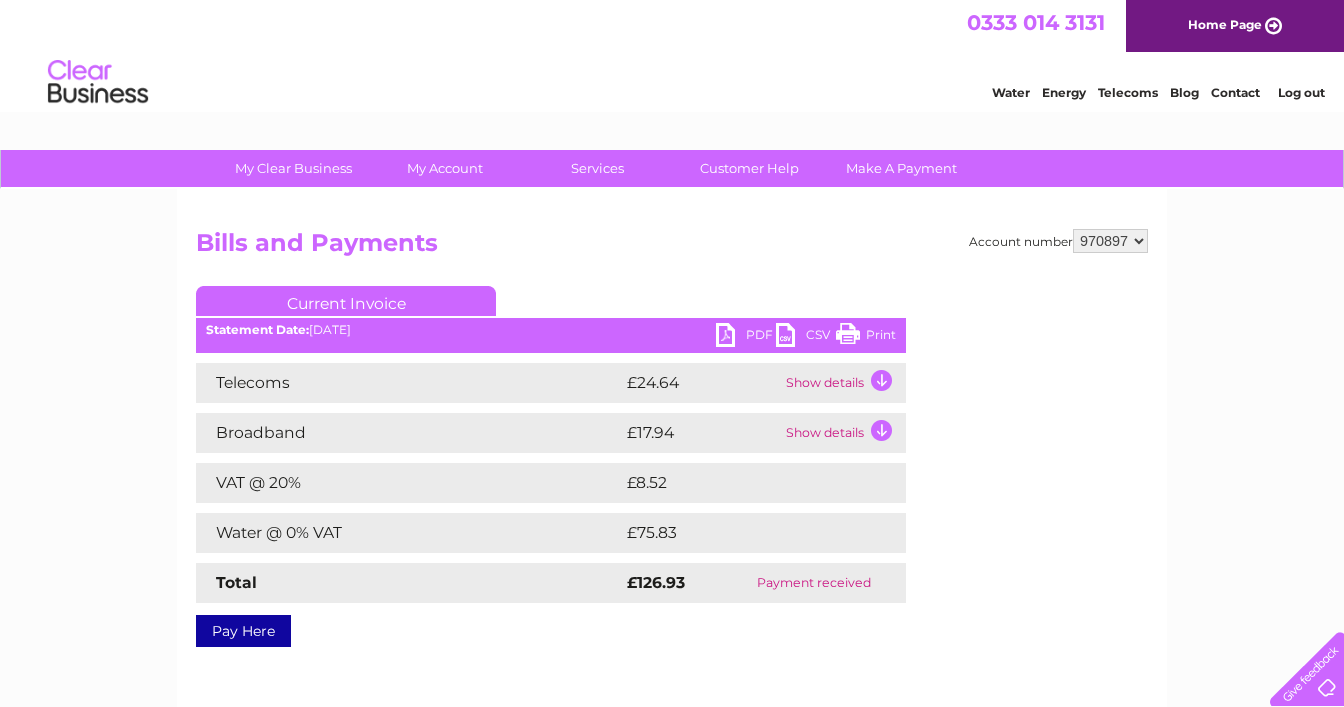 scroll, scrollTop: 0, scrollLeft: 0, axis: both 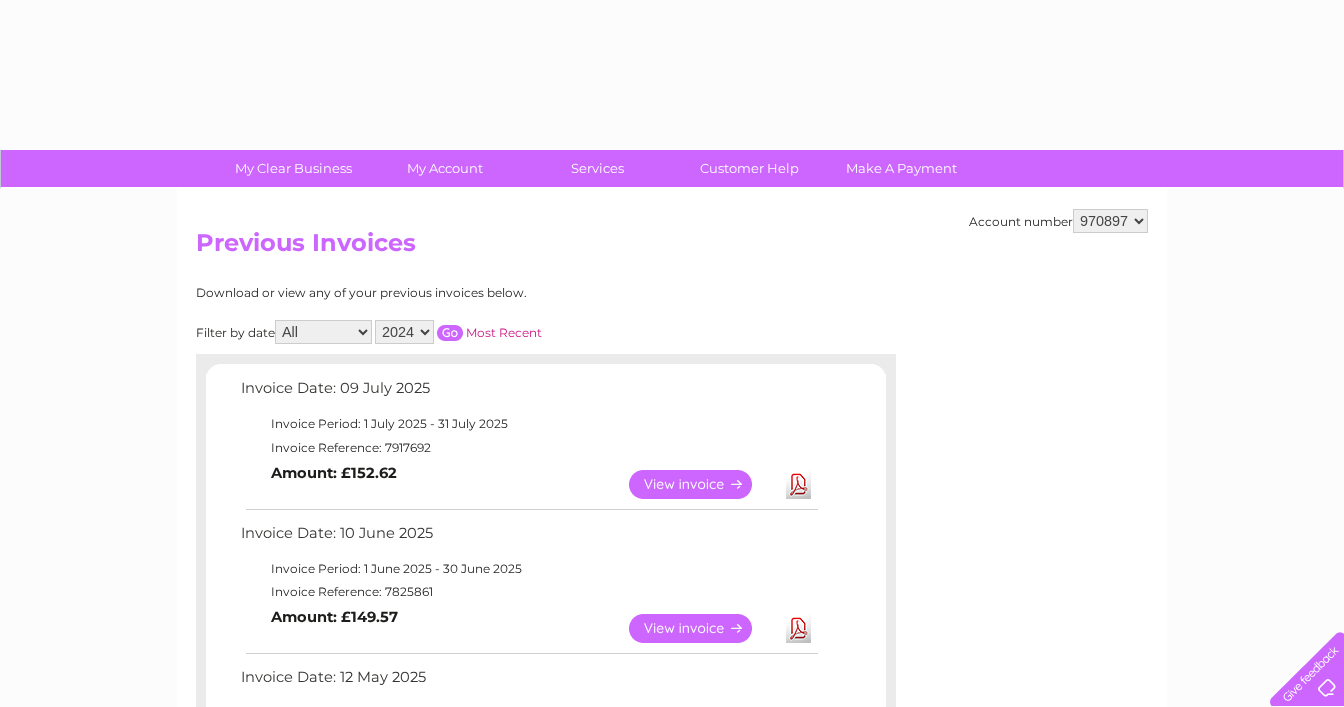 select on "2024" 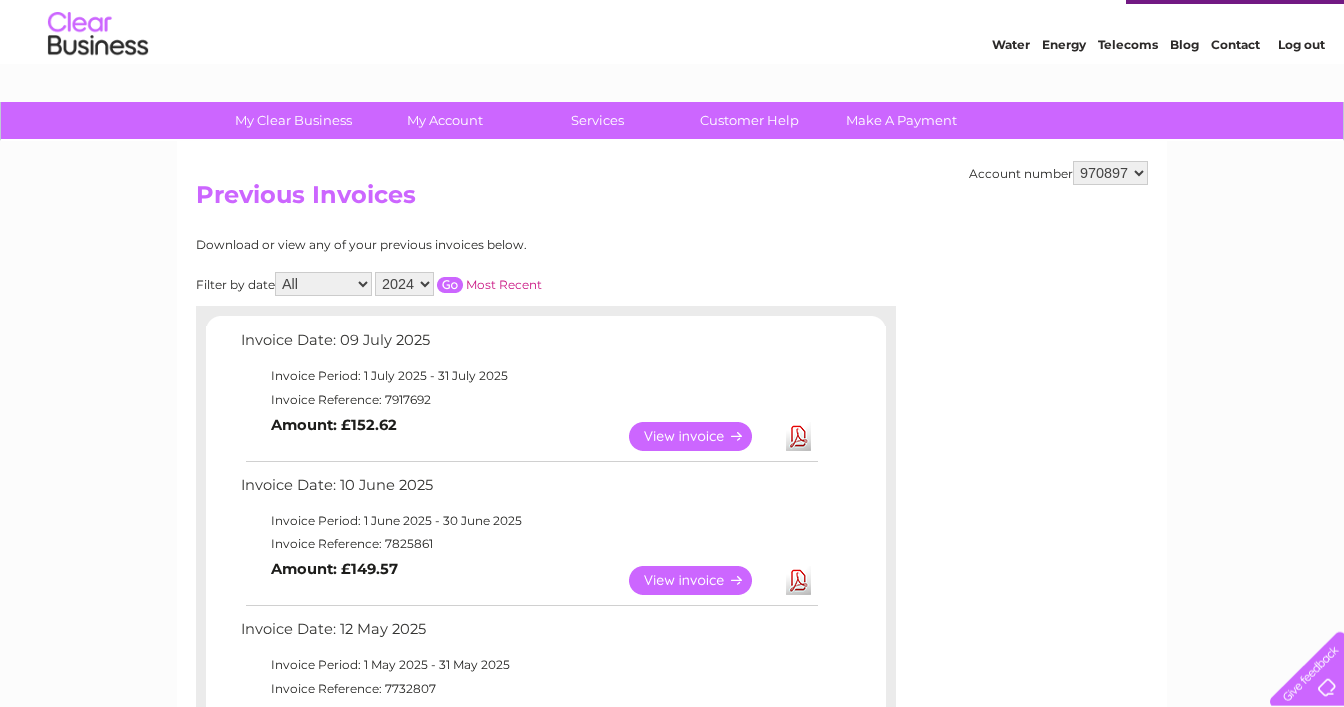 scroll, scrollTop: 19, scrollLeft: 0, axis: vertical 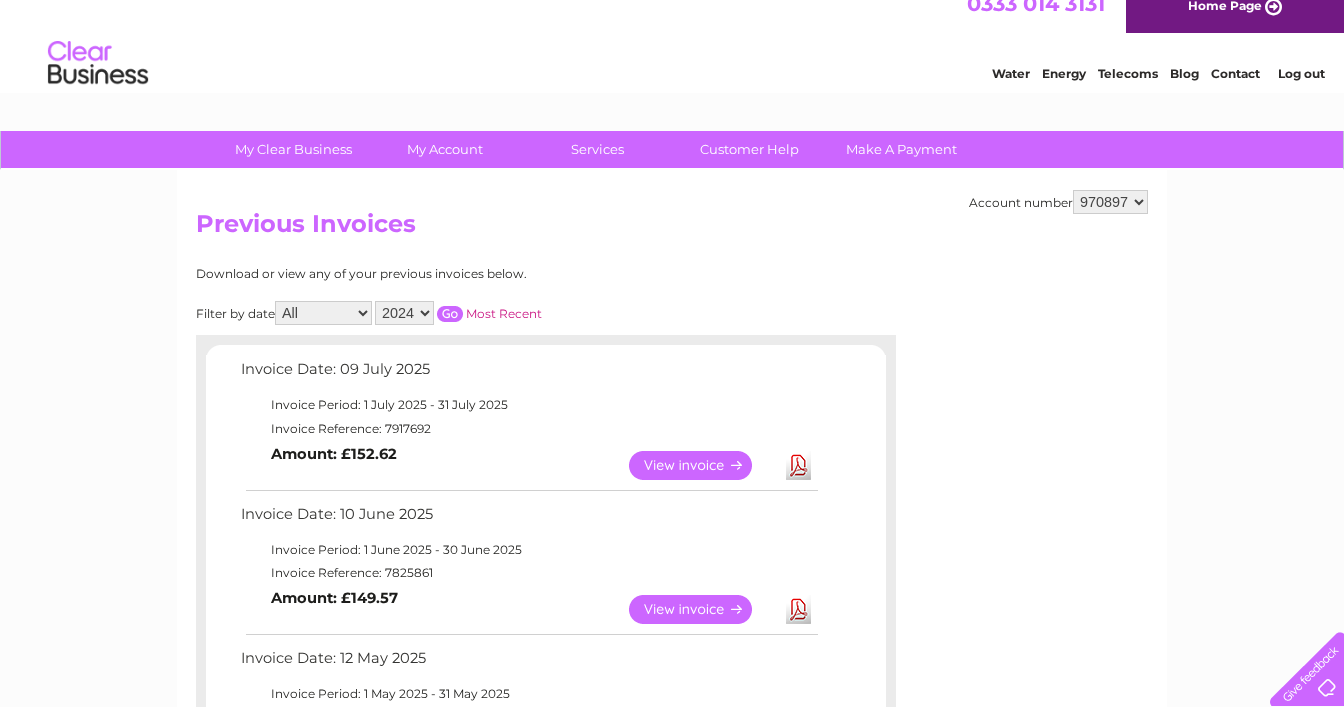 click at bounding box center (450, 314) 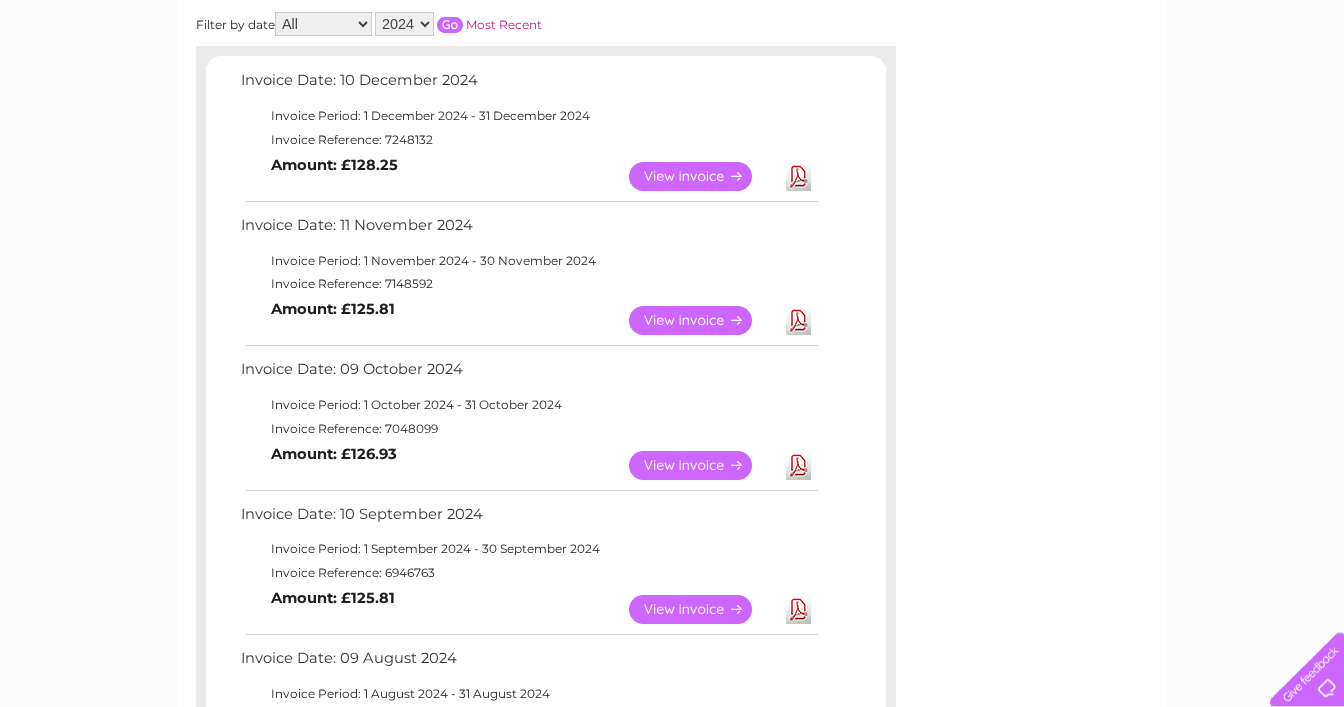 scroll, scrollTop: 309, scrollLeft: 0, axis: vertical 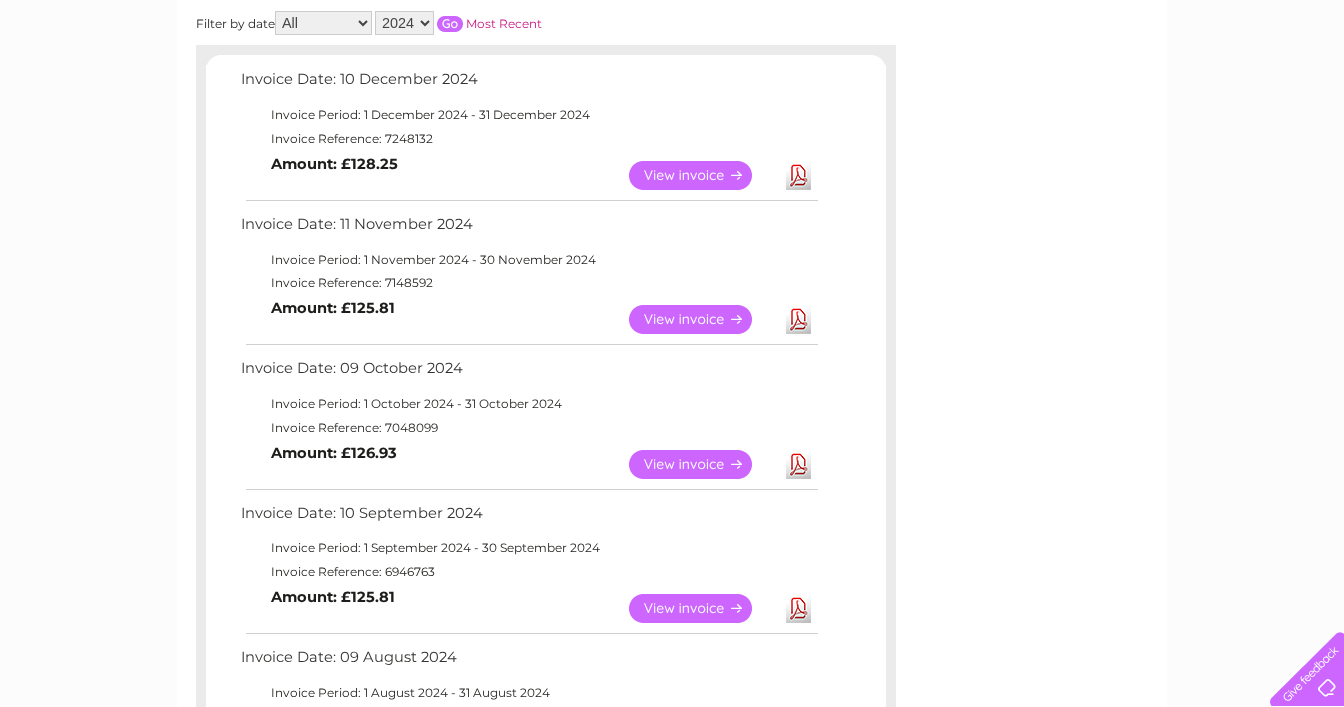 click on "View" at bounding box center [702, 175] 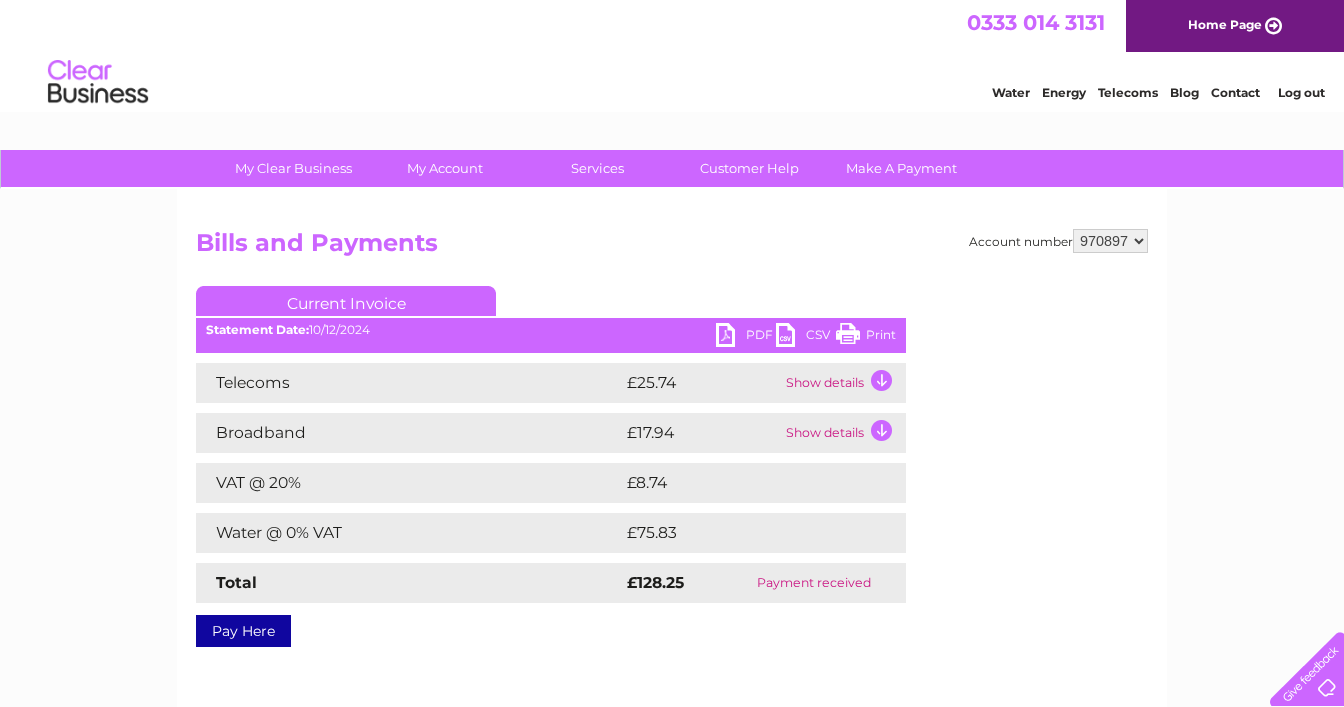 scroll, scrollTop: 0, scrollLeft: 0, axis: both 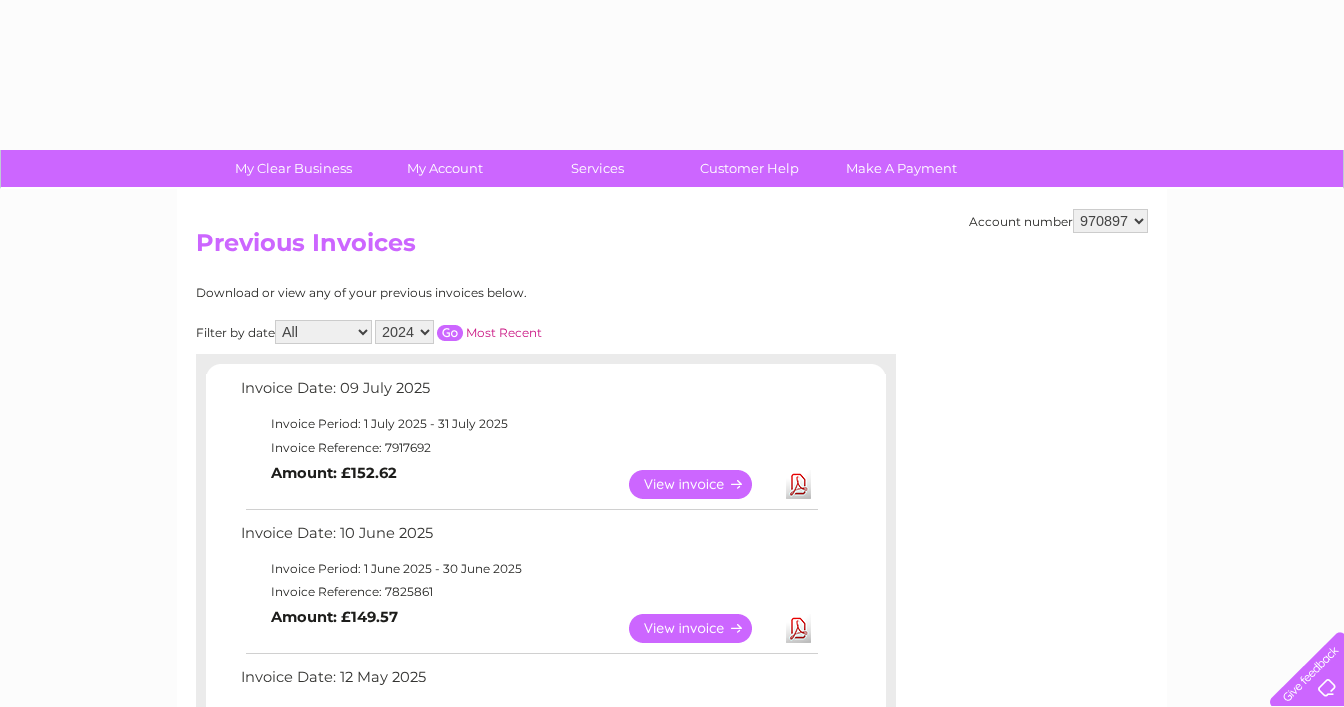 select on "2024" 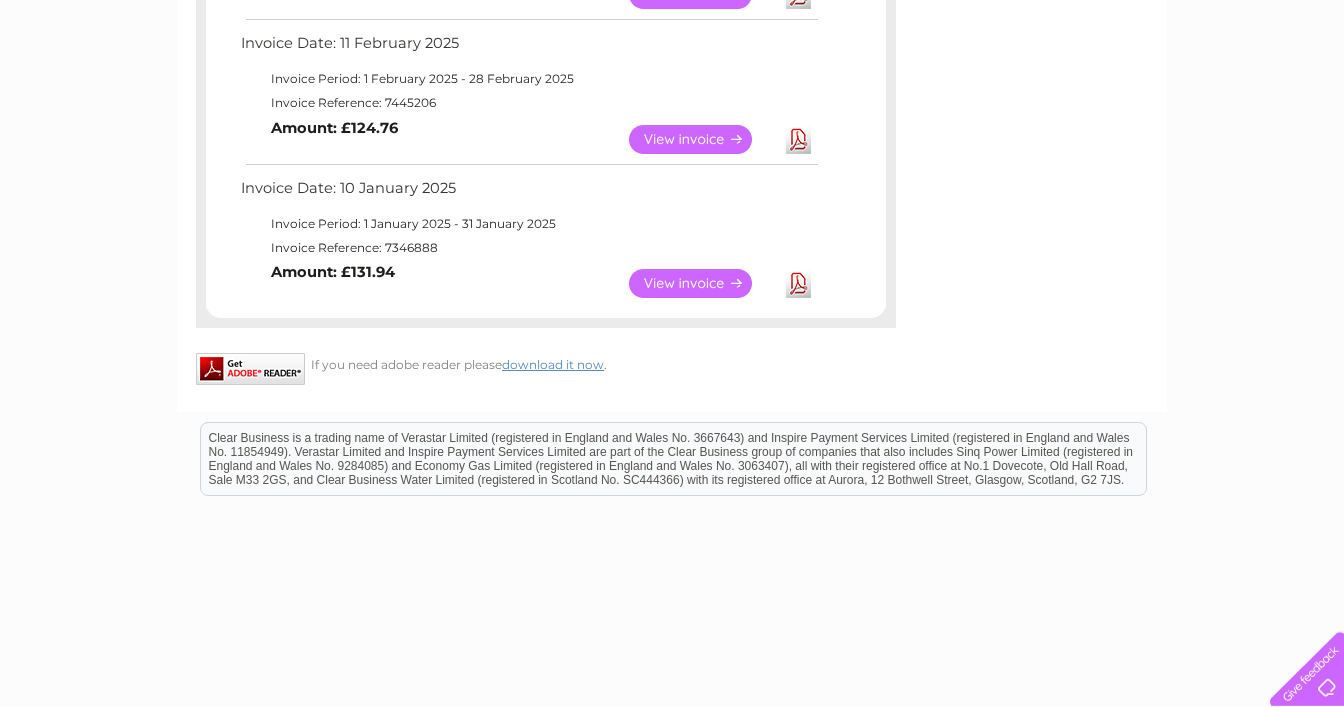 scroll, scrollTop: 1075, scrollLeft: 0, axis: vertical 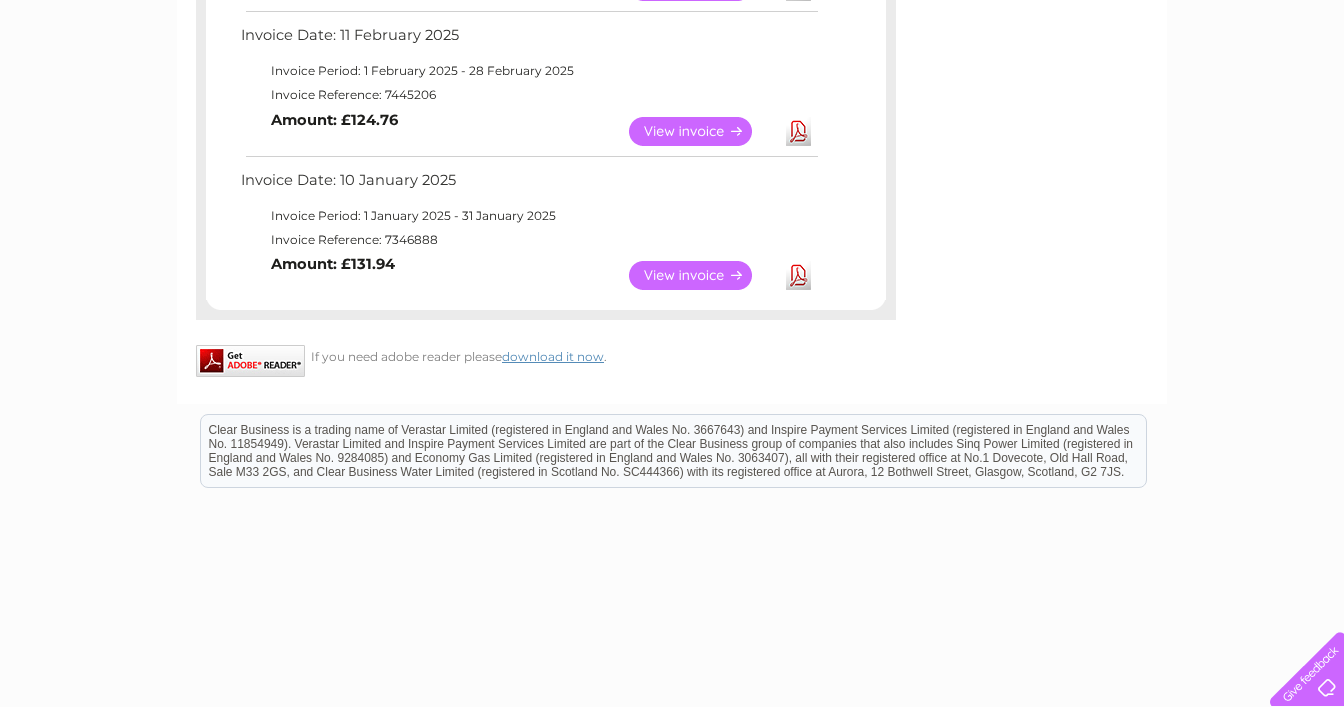 click on "View" at bounding box center [702, 275] 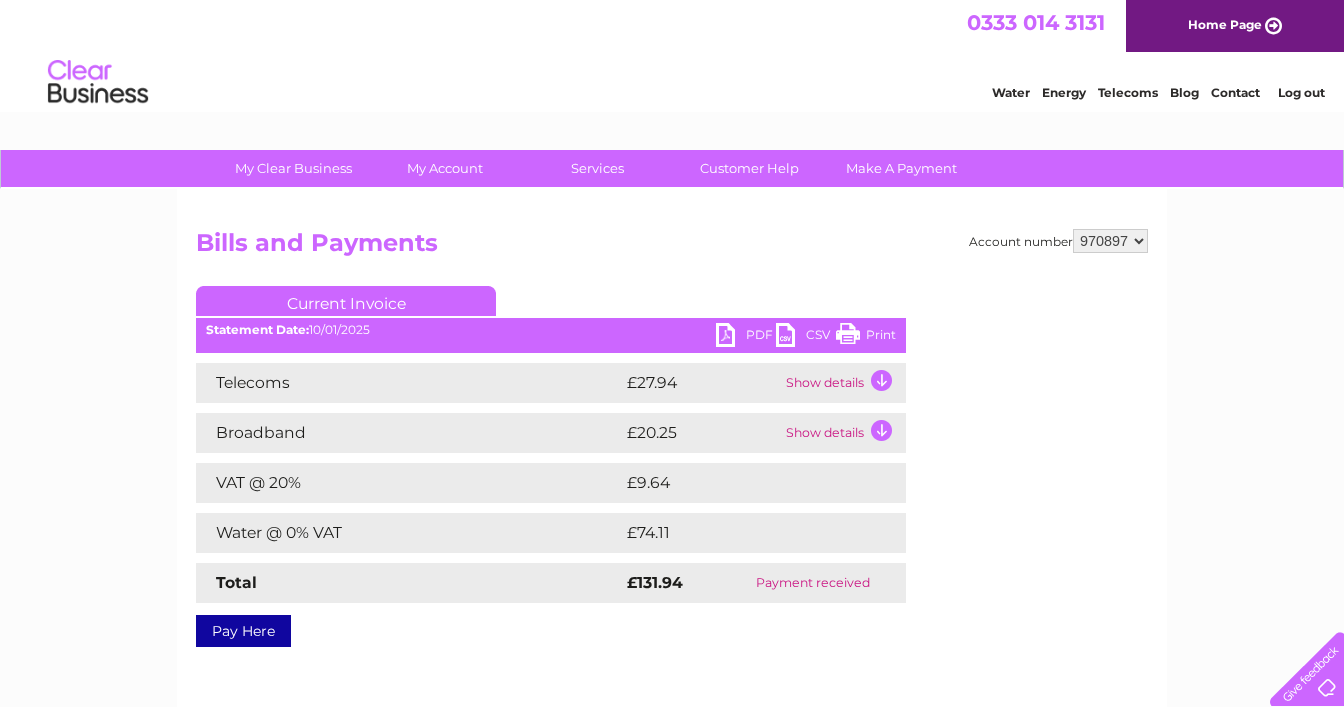 scroll, scrollTop: 0, scrollLeft: 0, axis: both 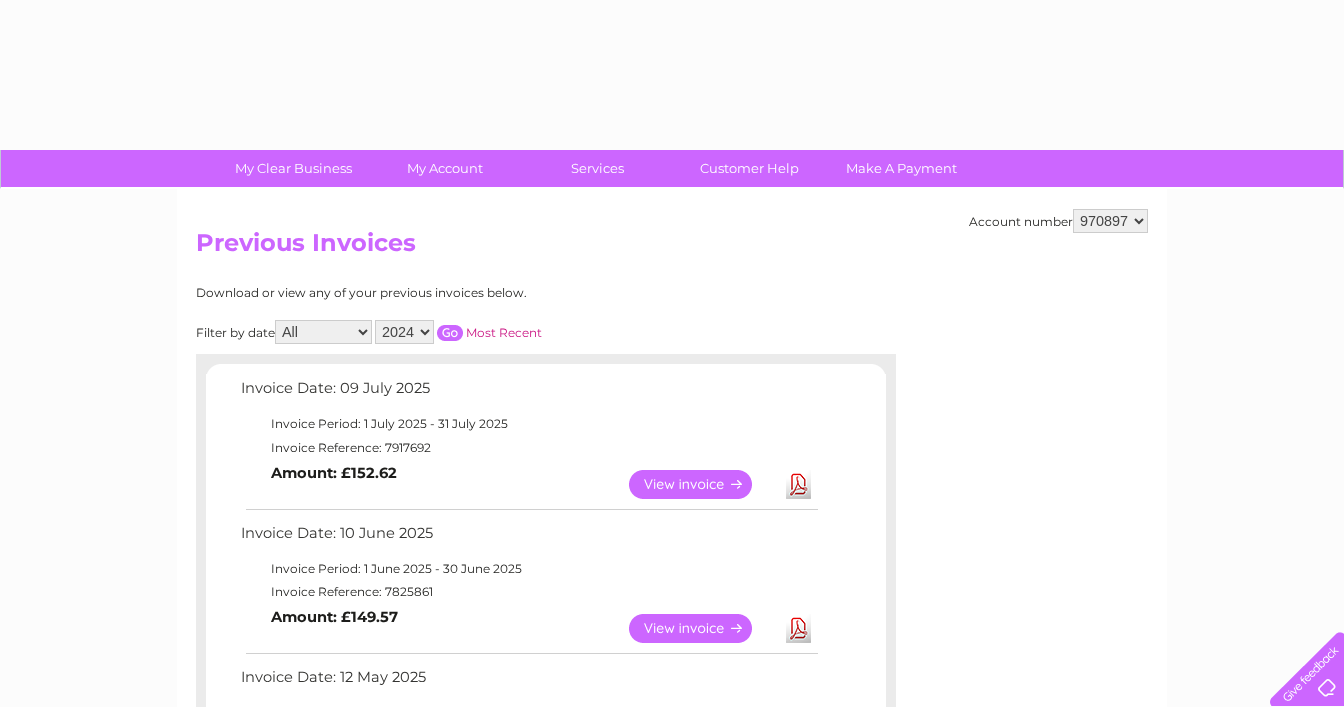 select on "2024" 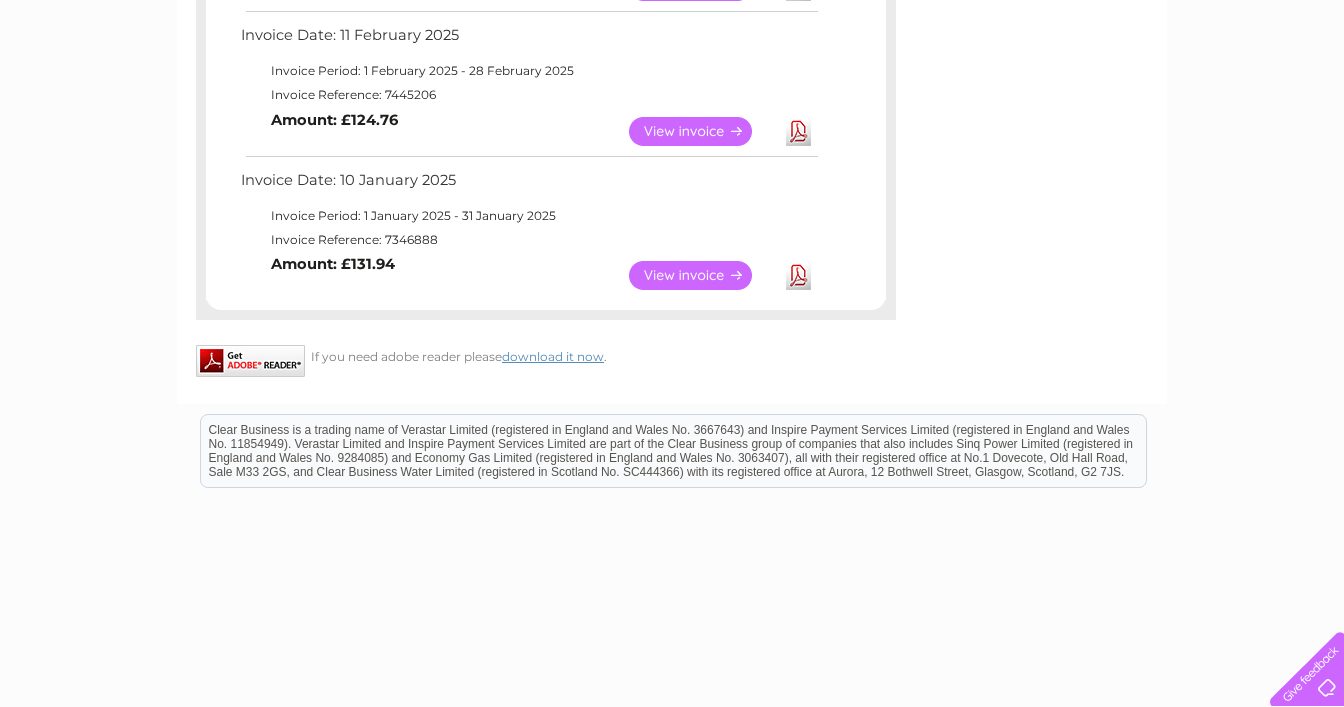 scroll, scrollTop: 0, scrollLeft: 0, axis: both 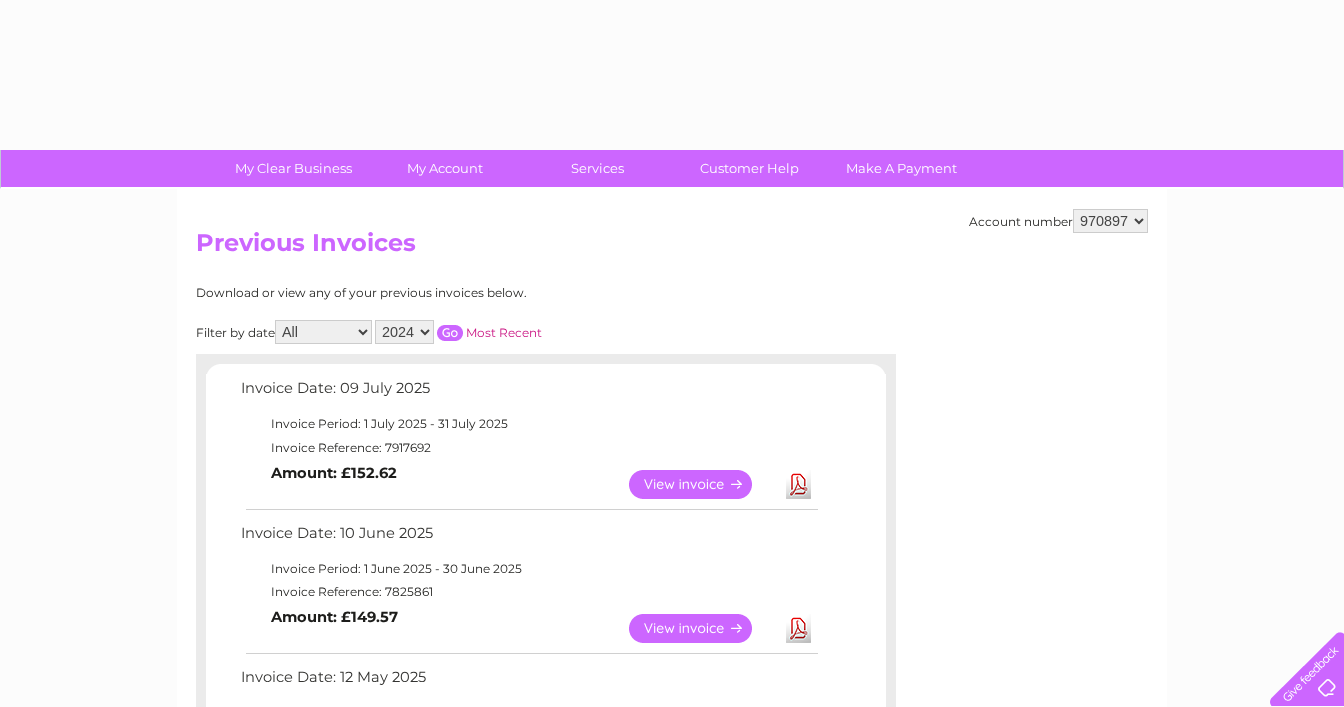 select on "2024" 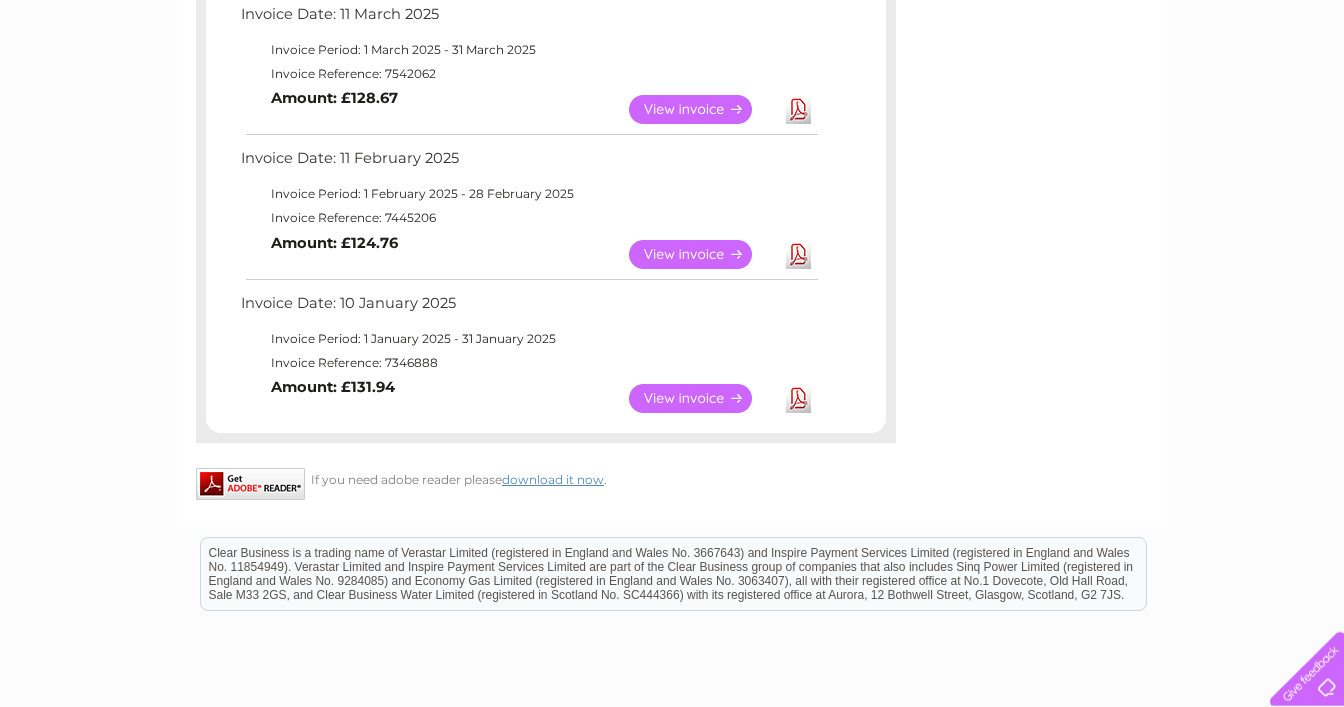 scroll, scrollTop: 943, scrollLeft: 0, axis: vertical 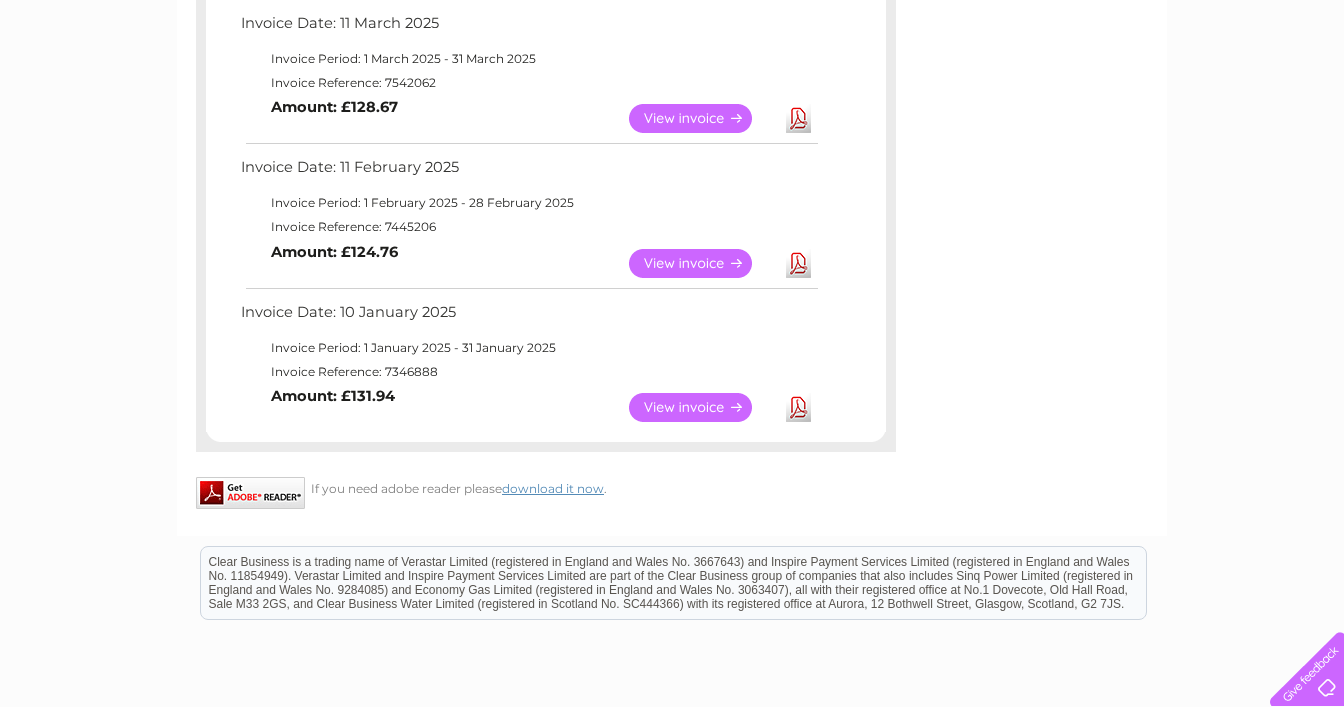 click on "View" at bounding box center (702, 118) 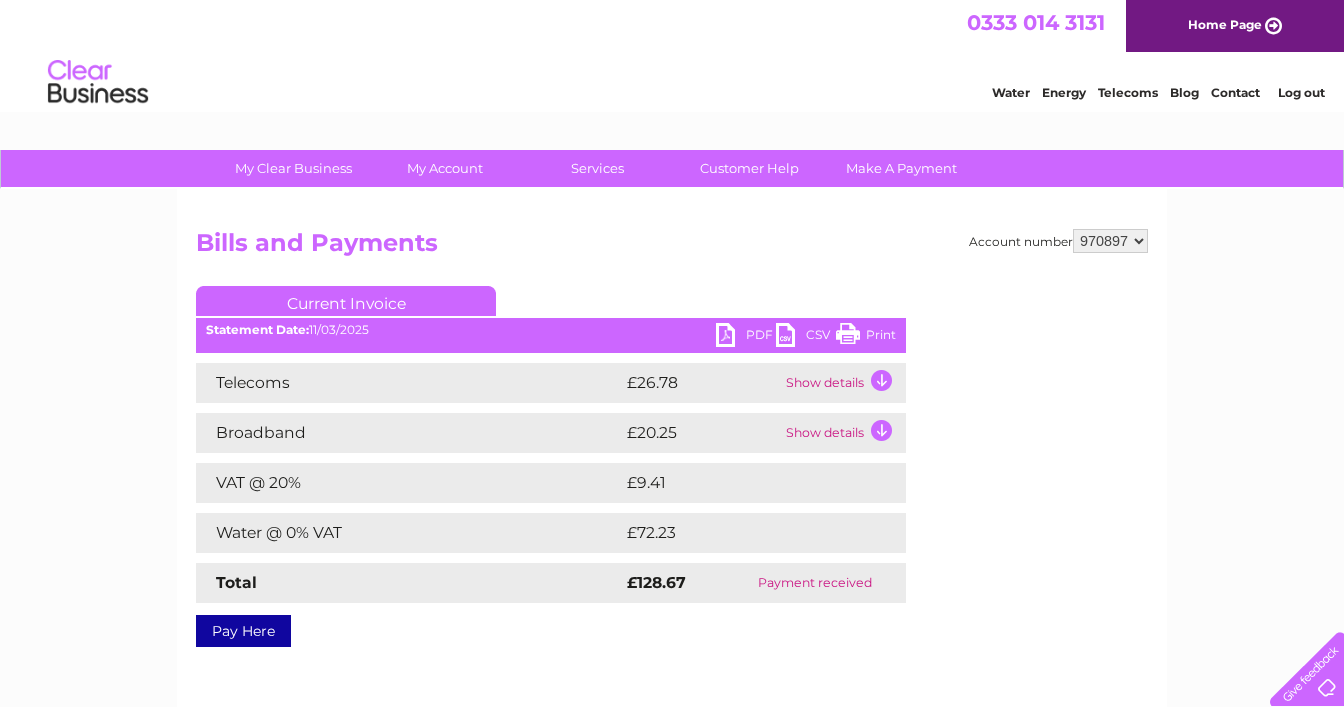 scroll, scrollTop: 0, scrollLeft: 0, axis: both 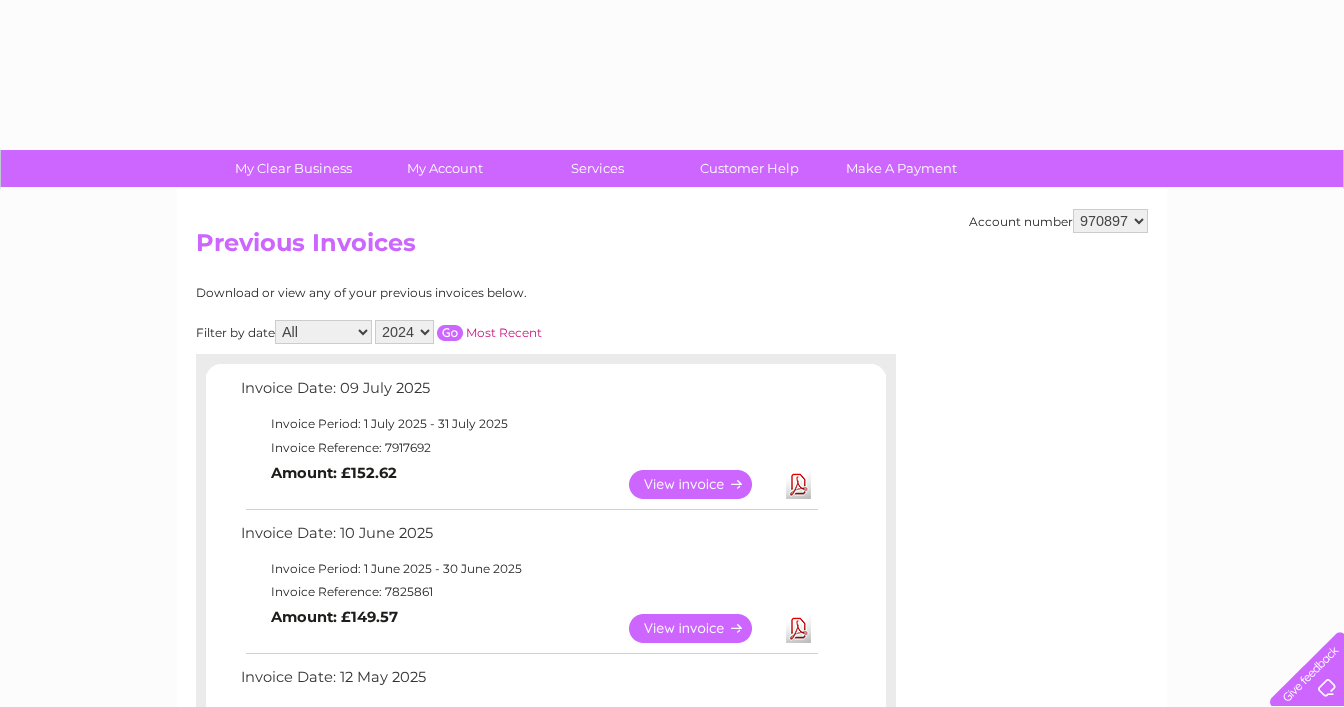 select on "2024" 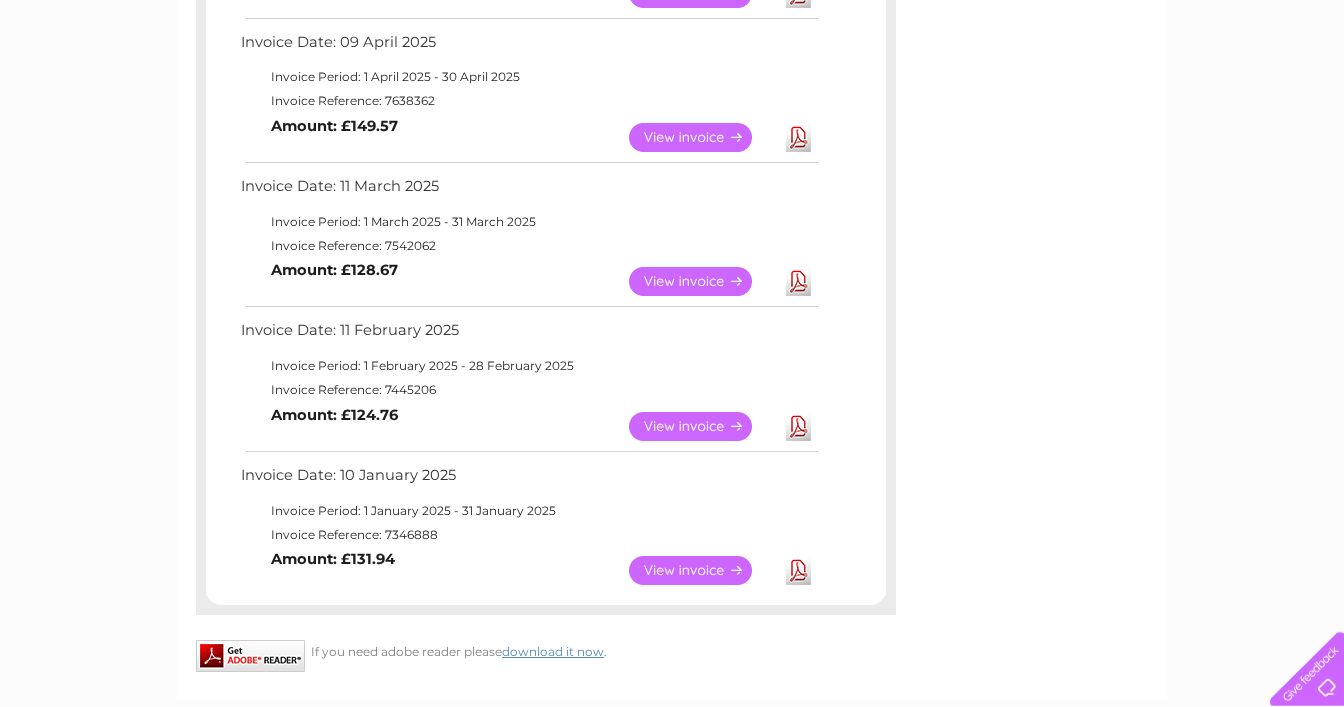 scroll, scrollTop: 758, scrollLeft: 0, axis: vertical 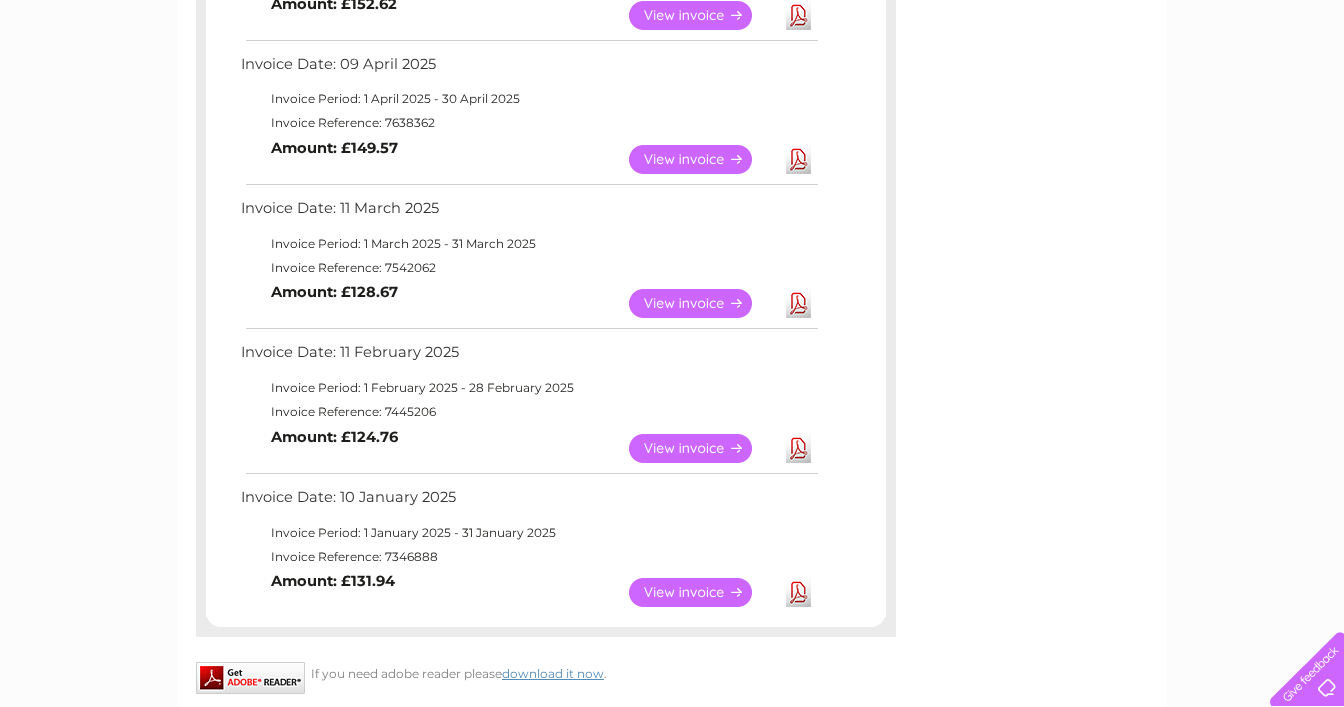 click on "View" at bounding box center (702, 159) 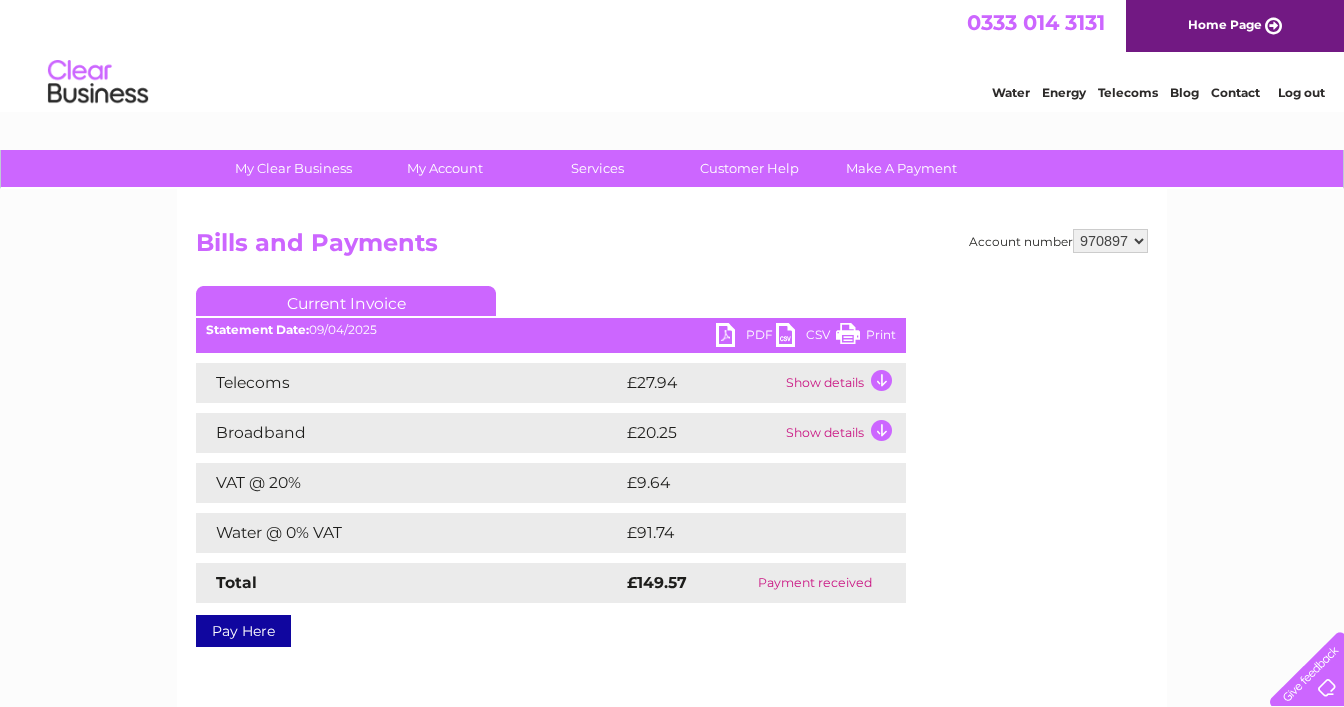 scroll, scrollTop: 0, scrollLeft: 0, axis: both 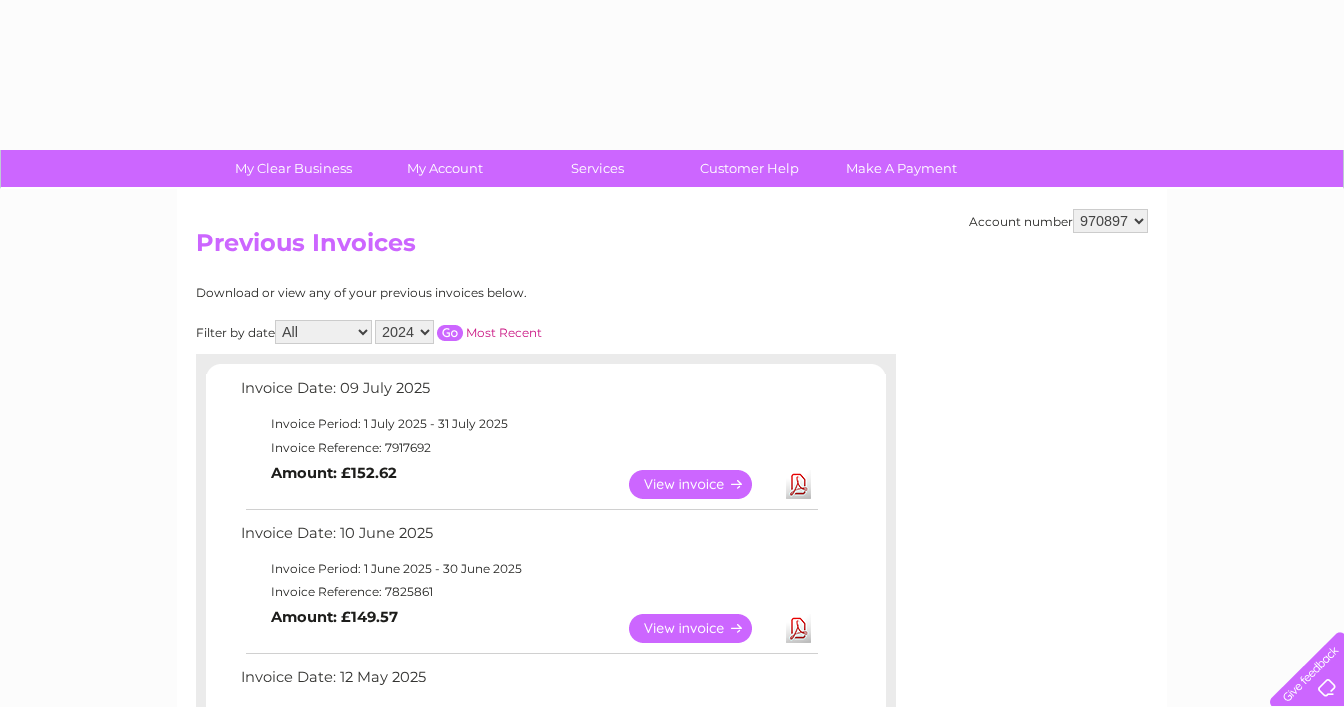 select on "2024" 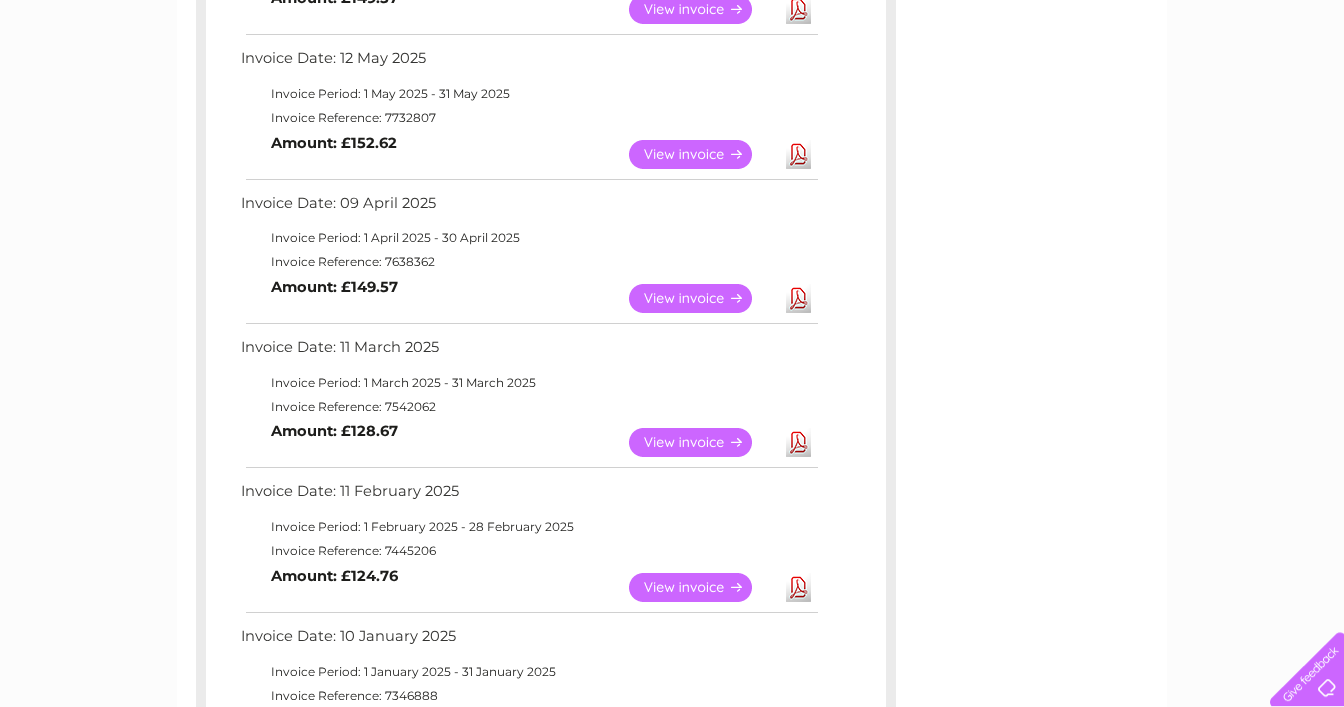 scroll, scrollTop: 600, scrollLeft: 0, axis: vertical 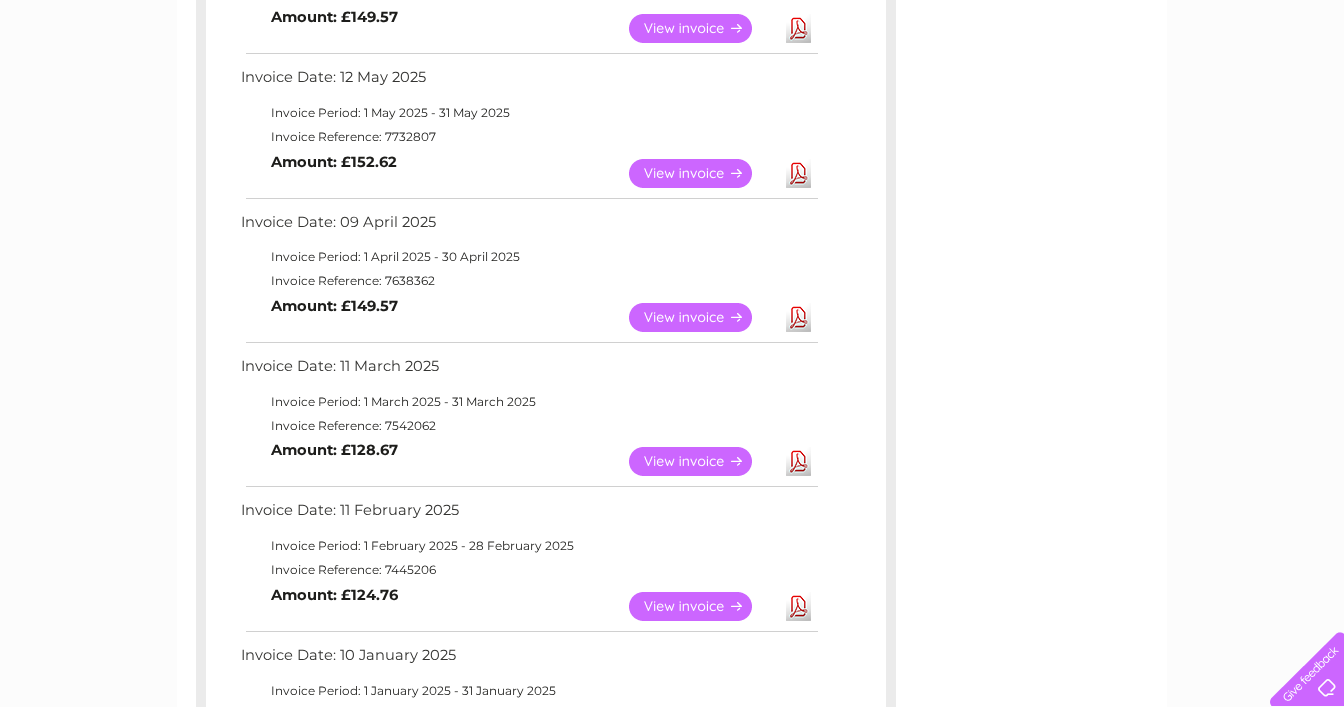click on "View" at bounding box center (702, 173) 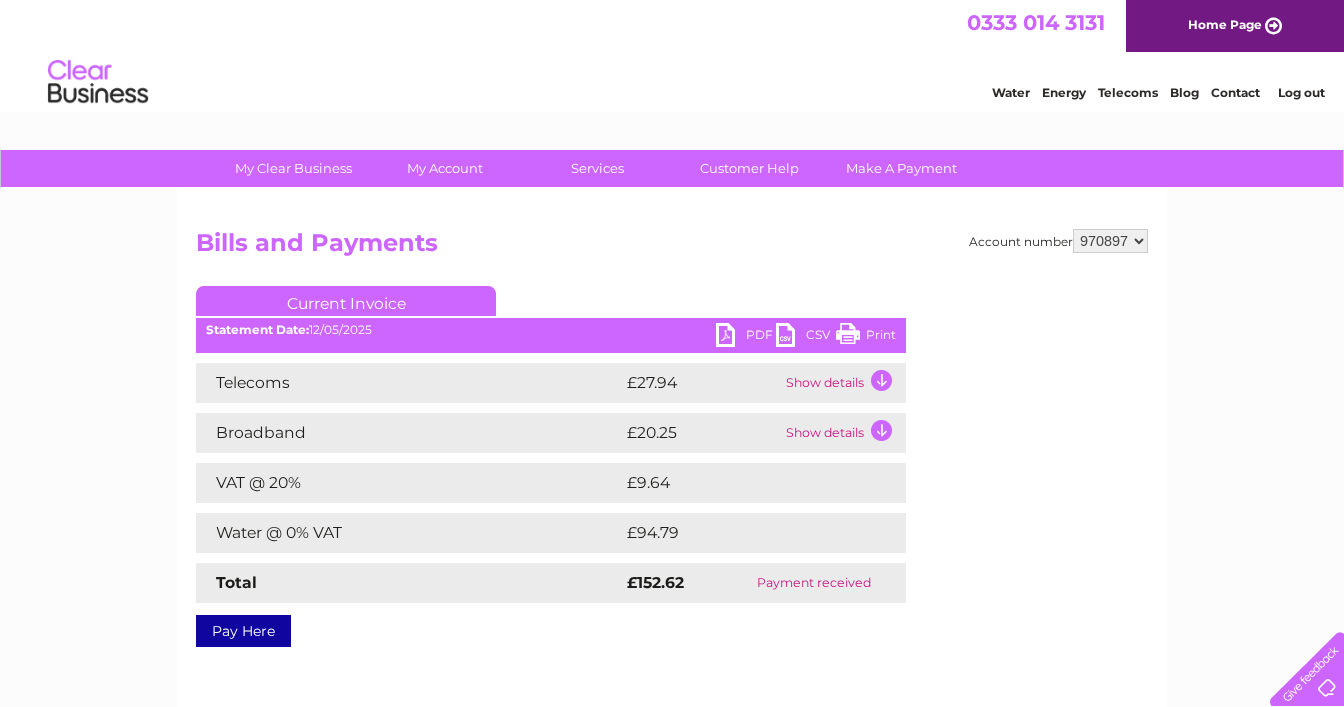 scroll, scrollTop: 0, scrollLeft: 0, axis: both 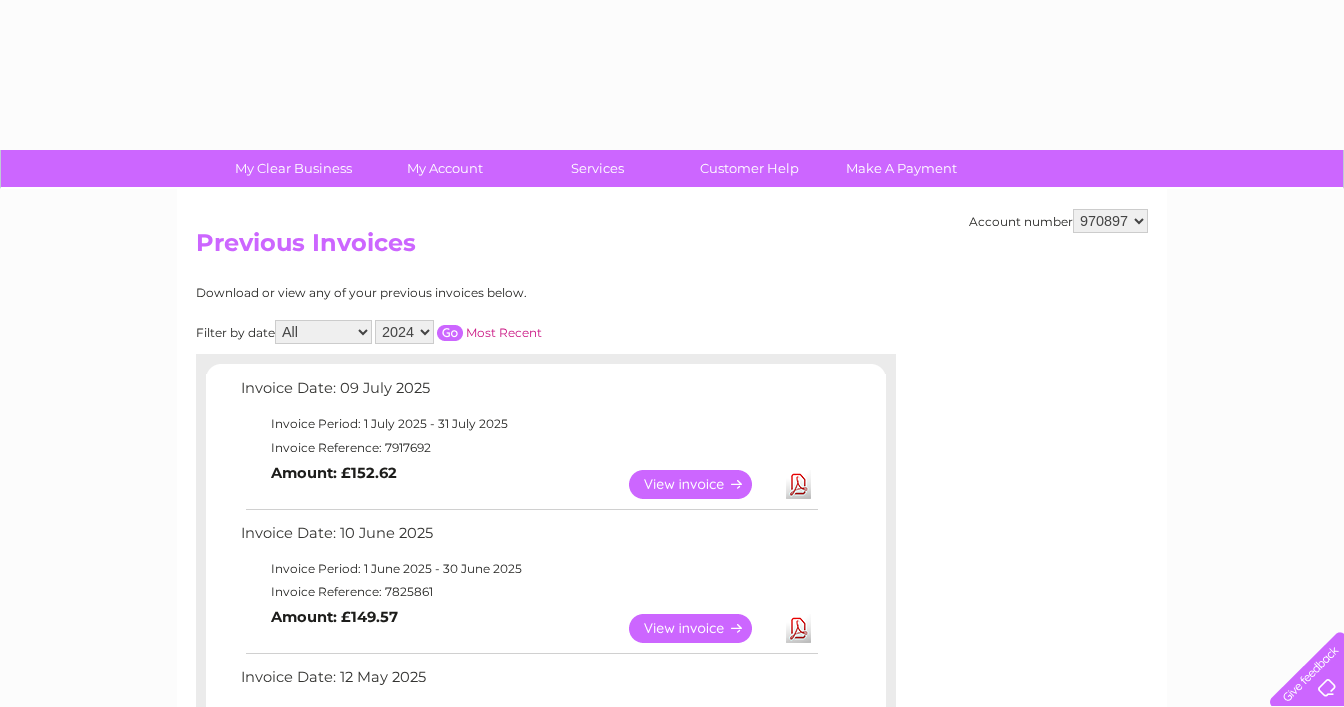 select on "2024" 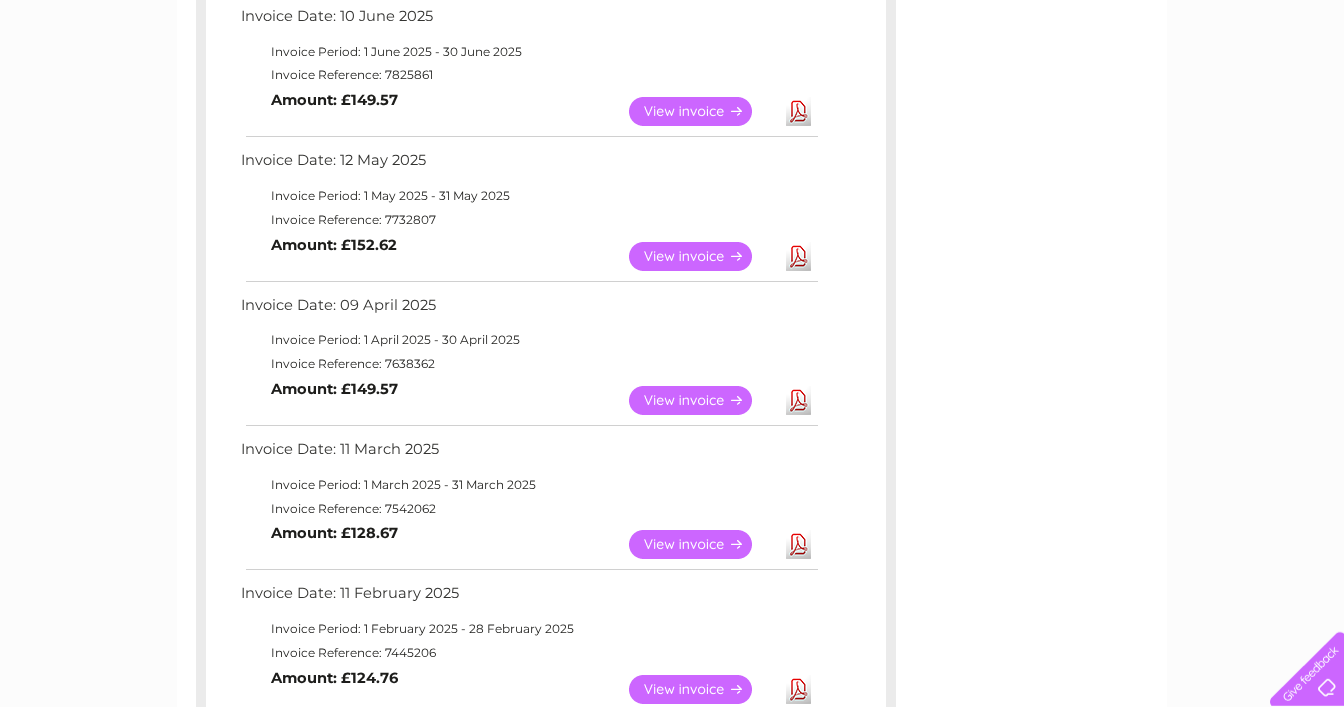 scroll, scrollTop: 494, scrollLeft: 0, axis: vertical 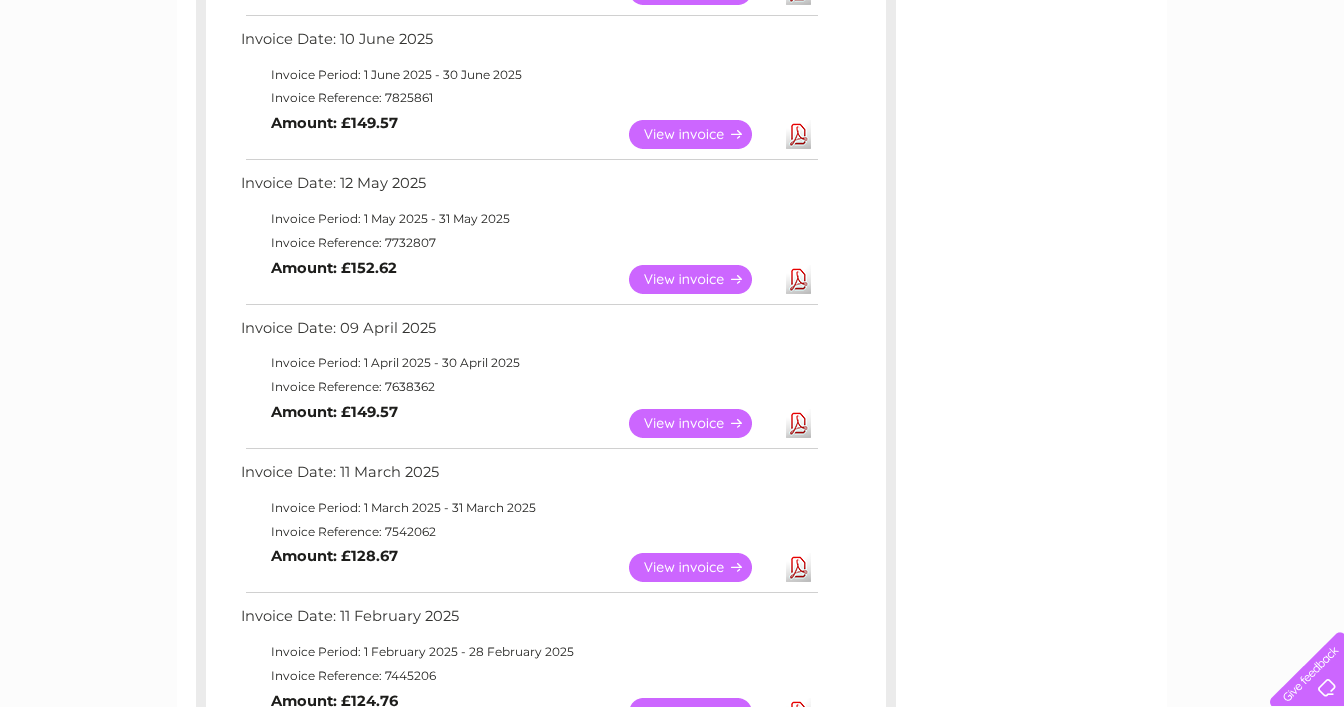 click on "View" at bounding box center [702, 134] 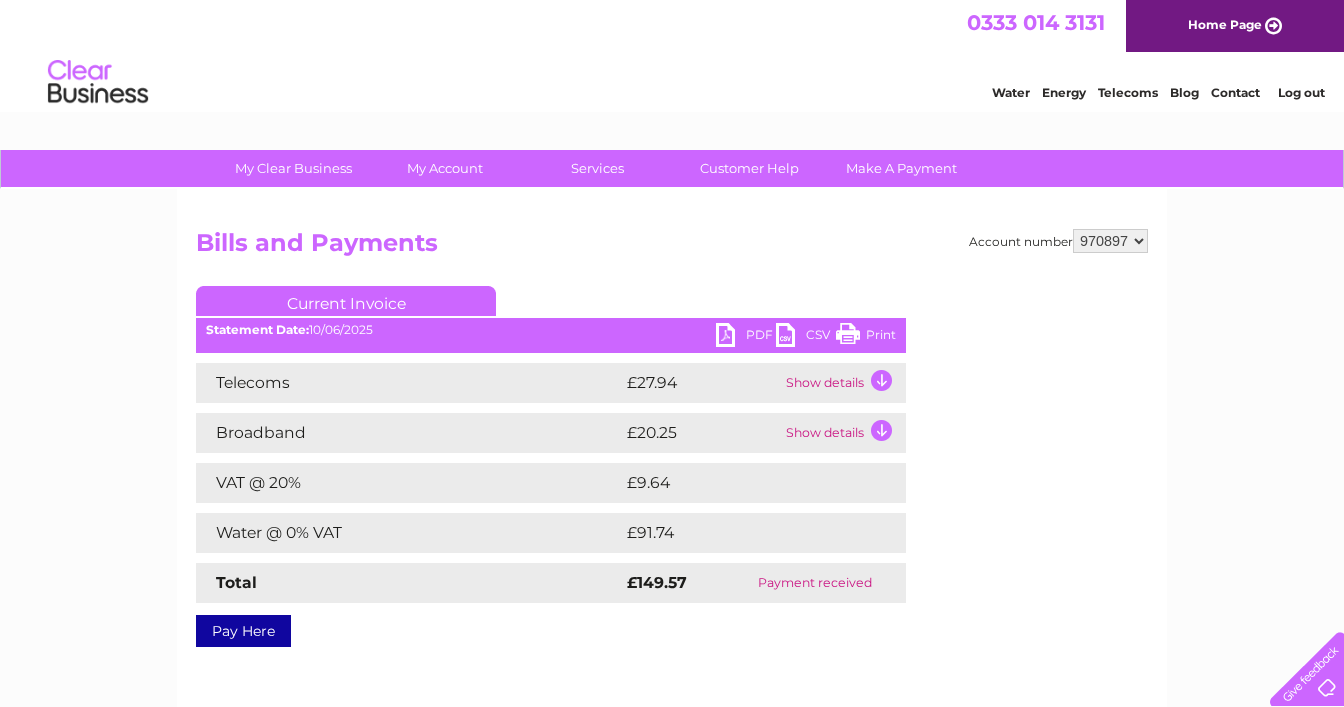 scroll, scrollTop: 0, scrollLeft: 0, axis: both 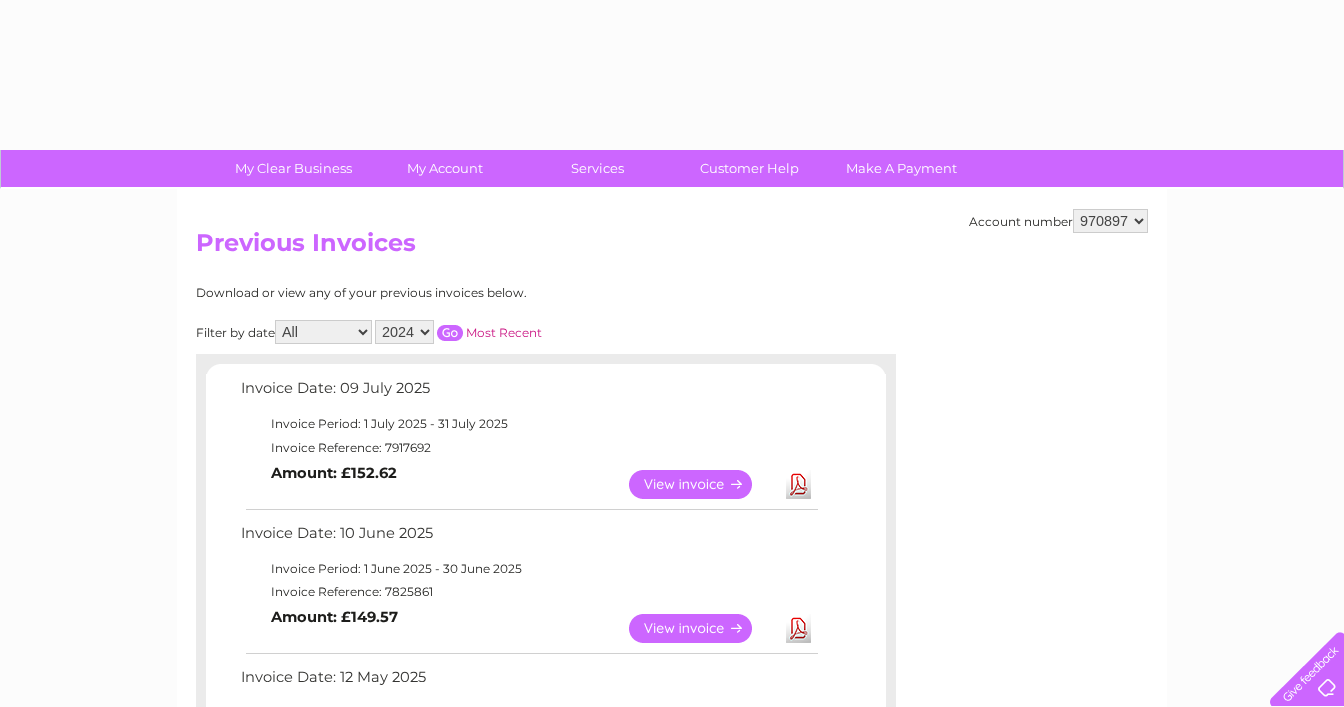 select on "2024" 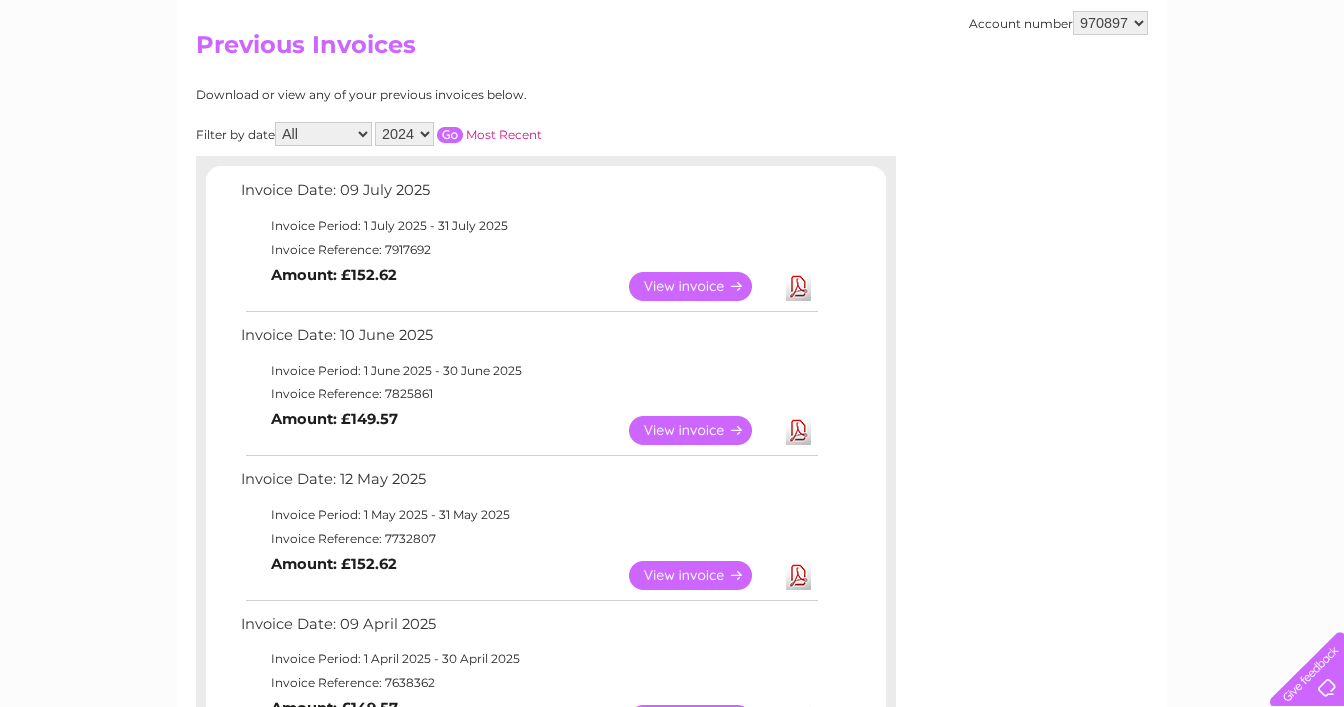scroll, scrollTop: 124, scrollLeft: 0, axis: vertical 